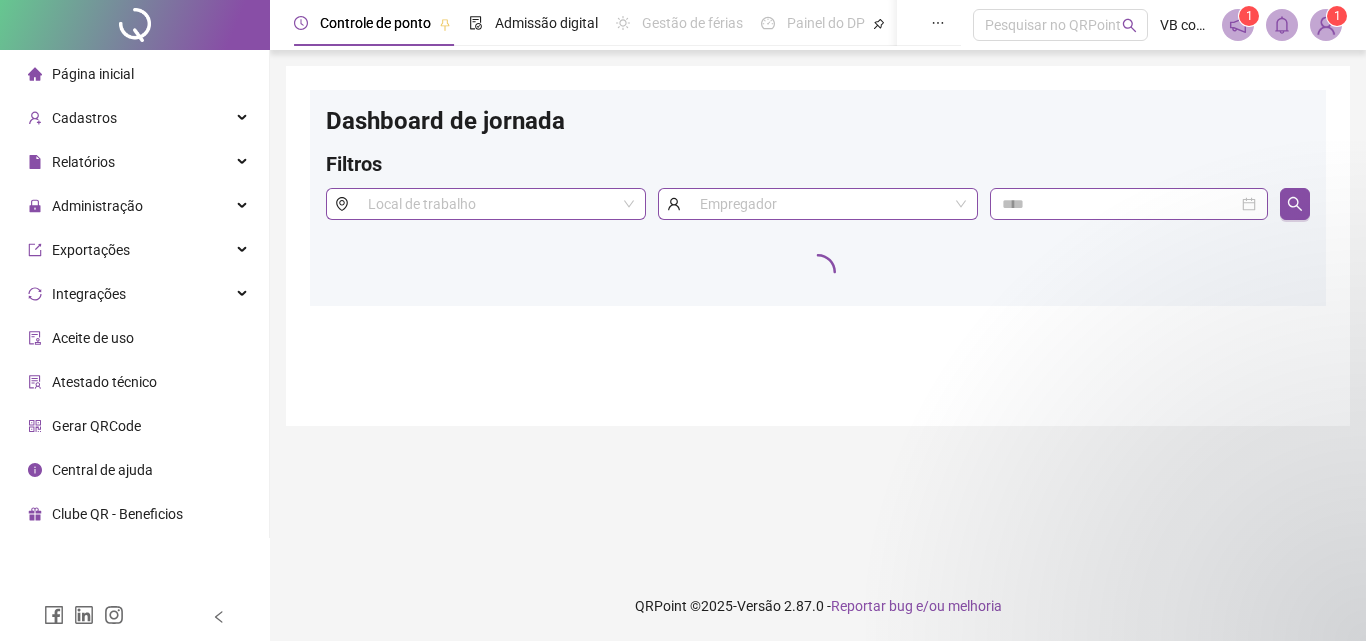 scroll, scrollTop: 0, scrollLeft: 0, axis: both 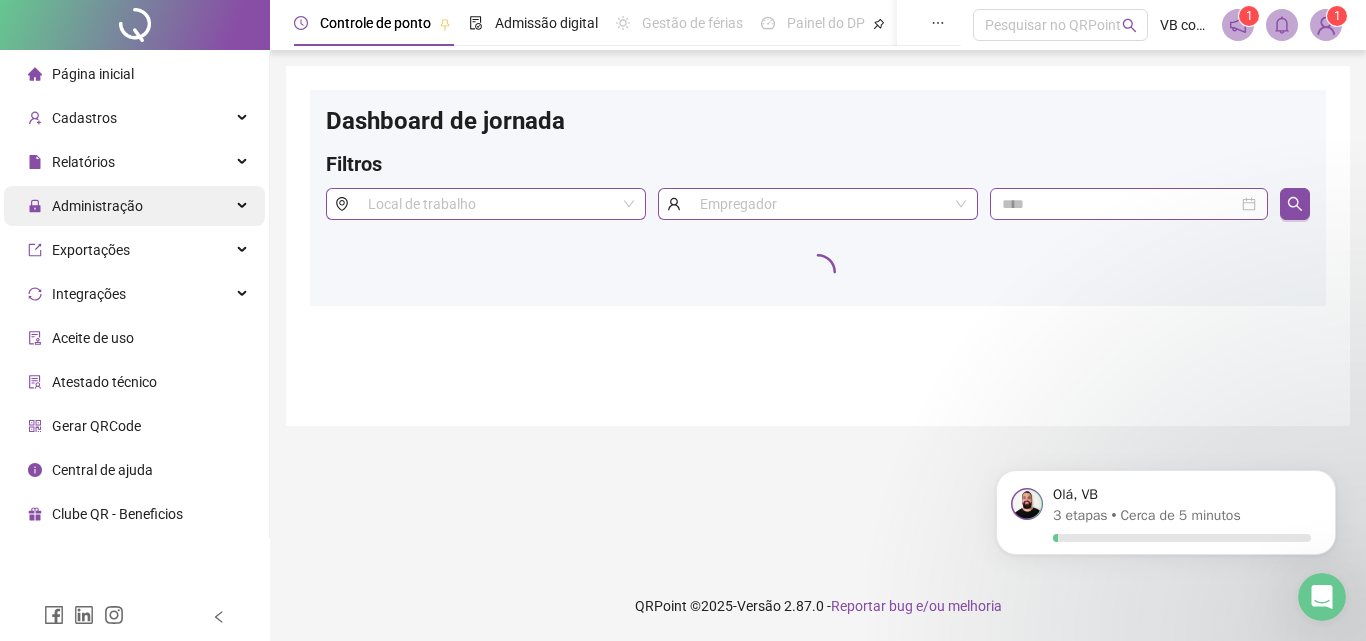click on "Administração" at bounding box center (134, 206) 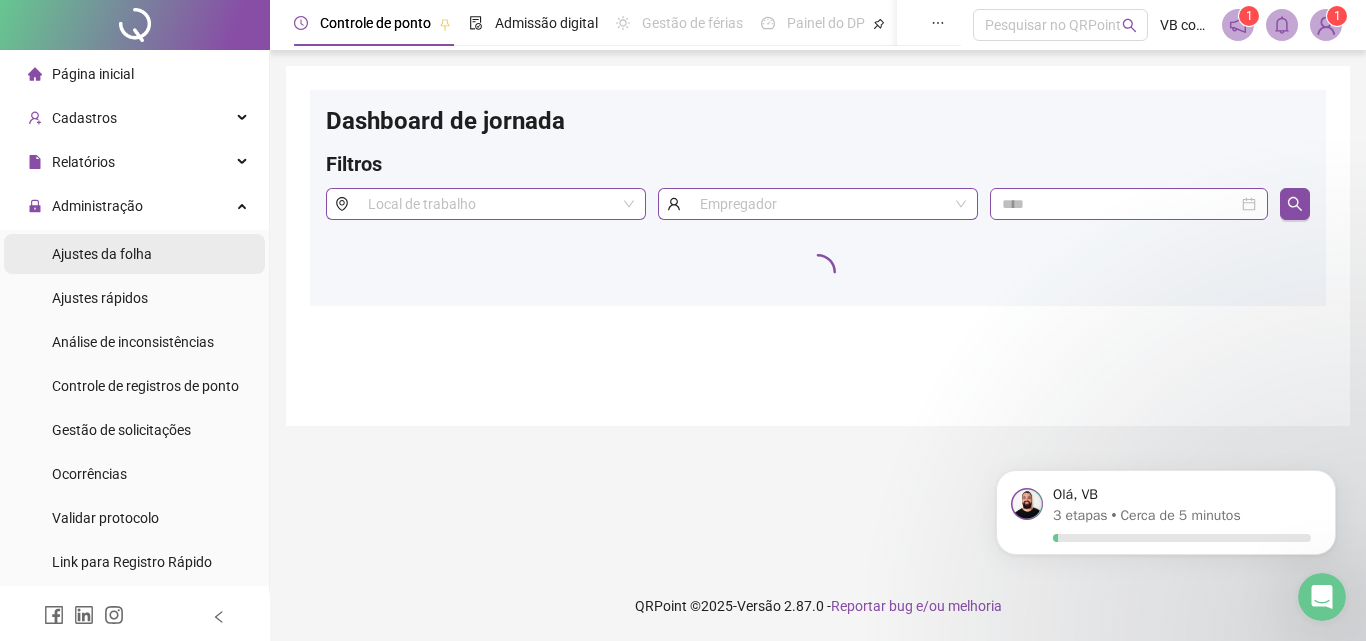 click on "Ajustes da folha" at bounding box center [134, 254] 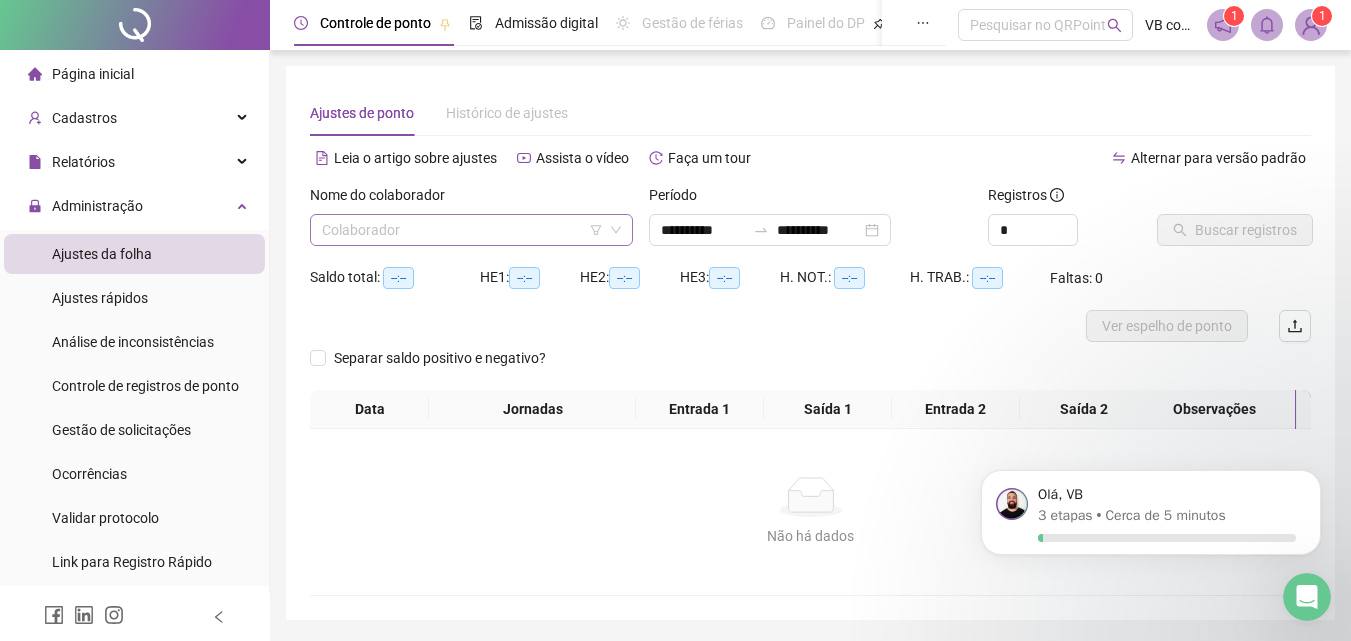 click at bounding box center [465, 230] 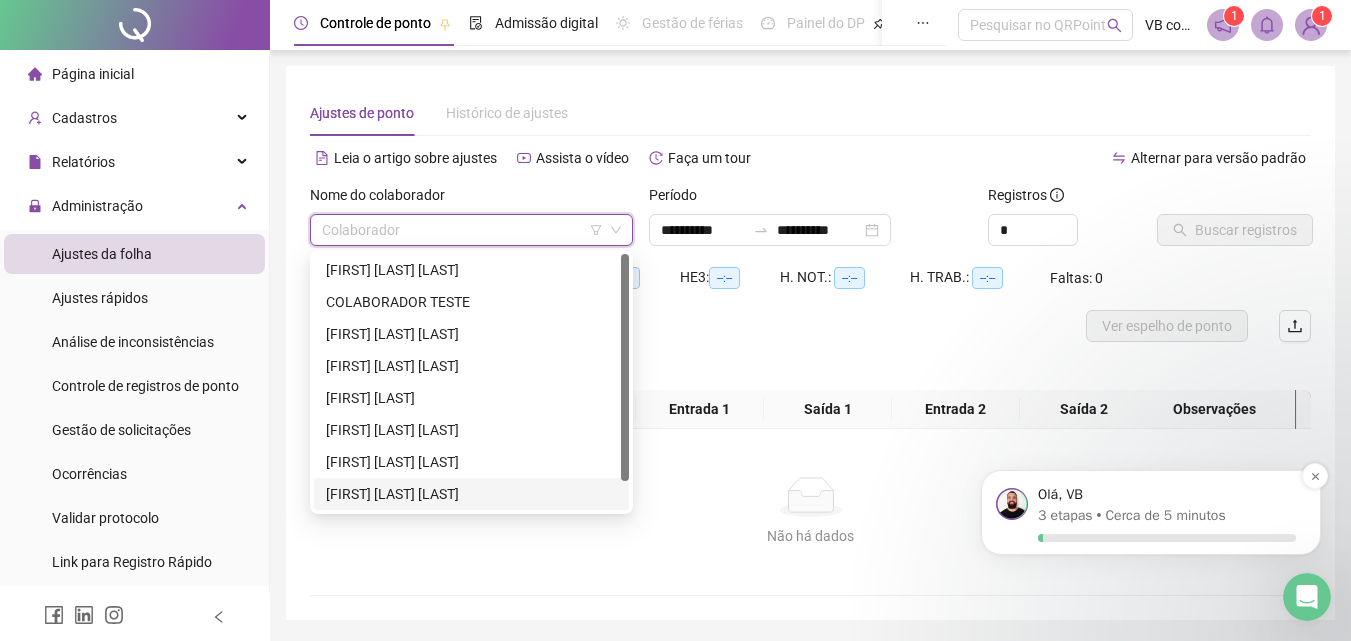 click on "3 etapas • Cerca de 5 minutos" at bounding box center (1167, 515) 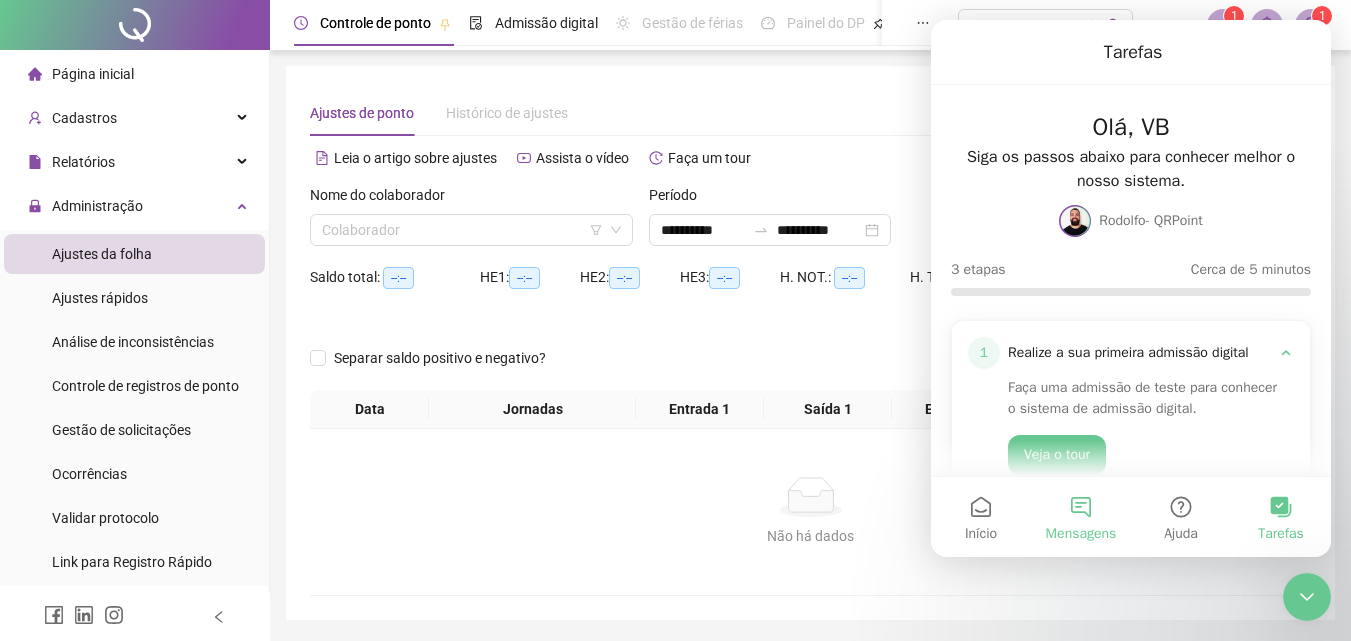 click on "Mensagens" at bounding box center (1081, 534) 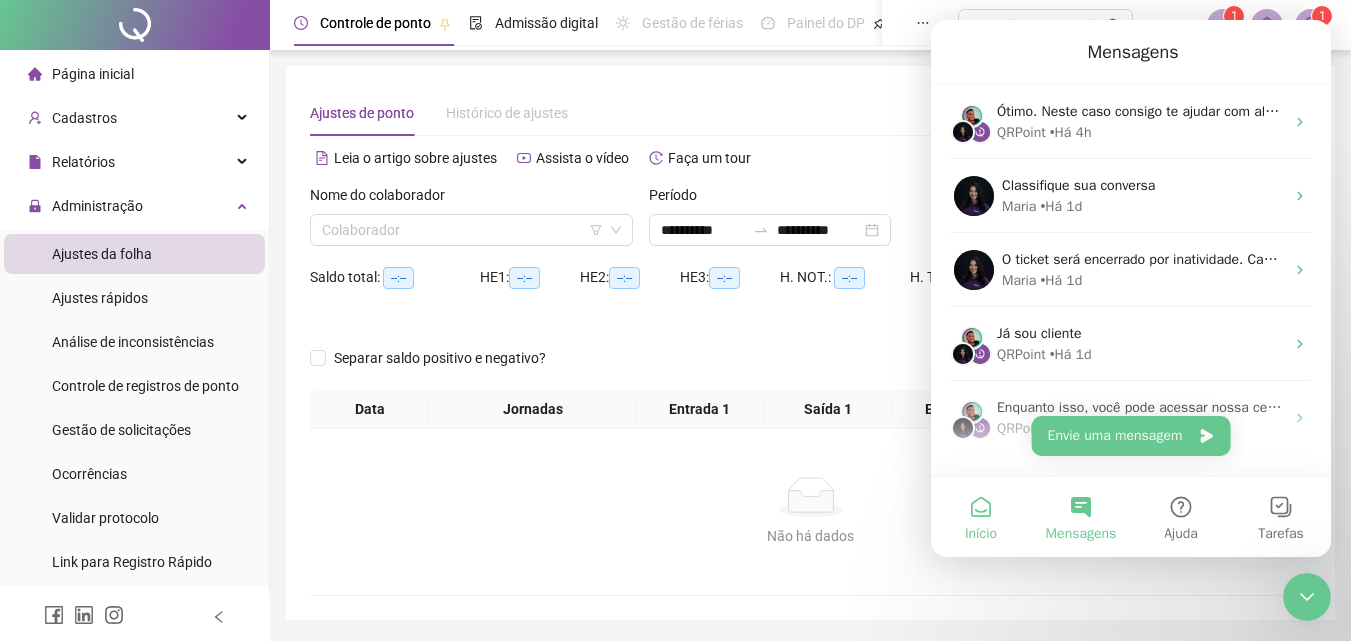 click on "Início" at bounding box center (981, 534) 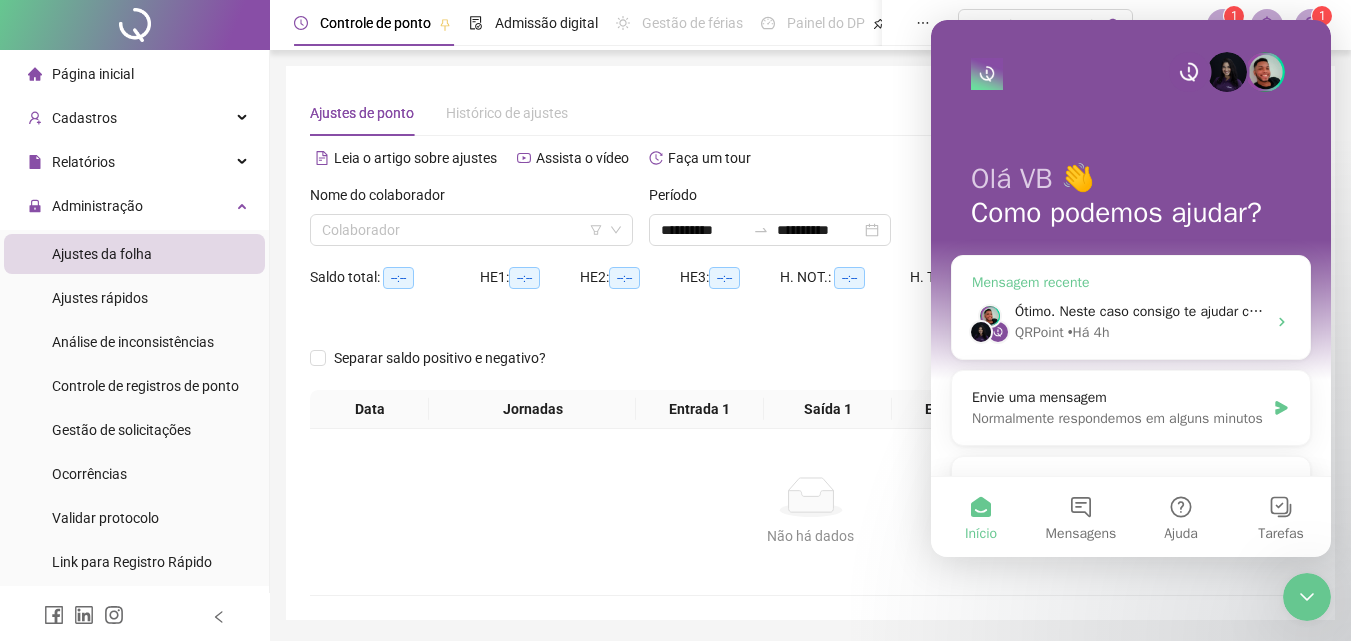 click on "Ótimo. Neste caso consigo te ajudar com algumas opções. Escolha abaixo aquela que você precisa: QRPoint •  Há 4h" at bounding box center [1131, 322] 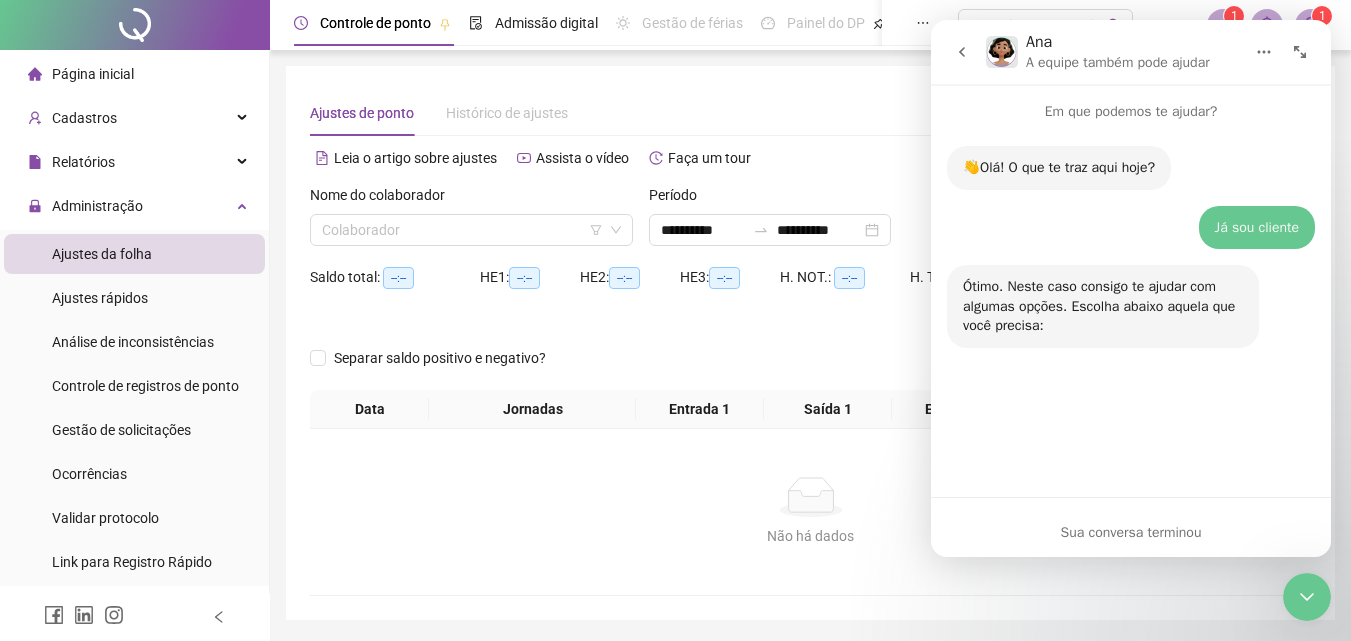 click 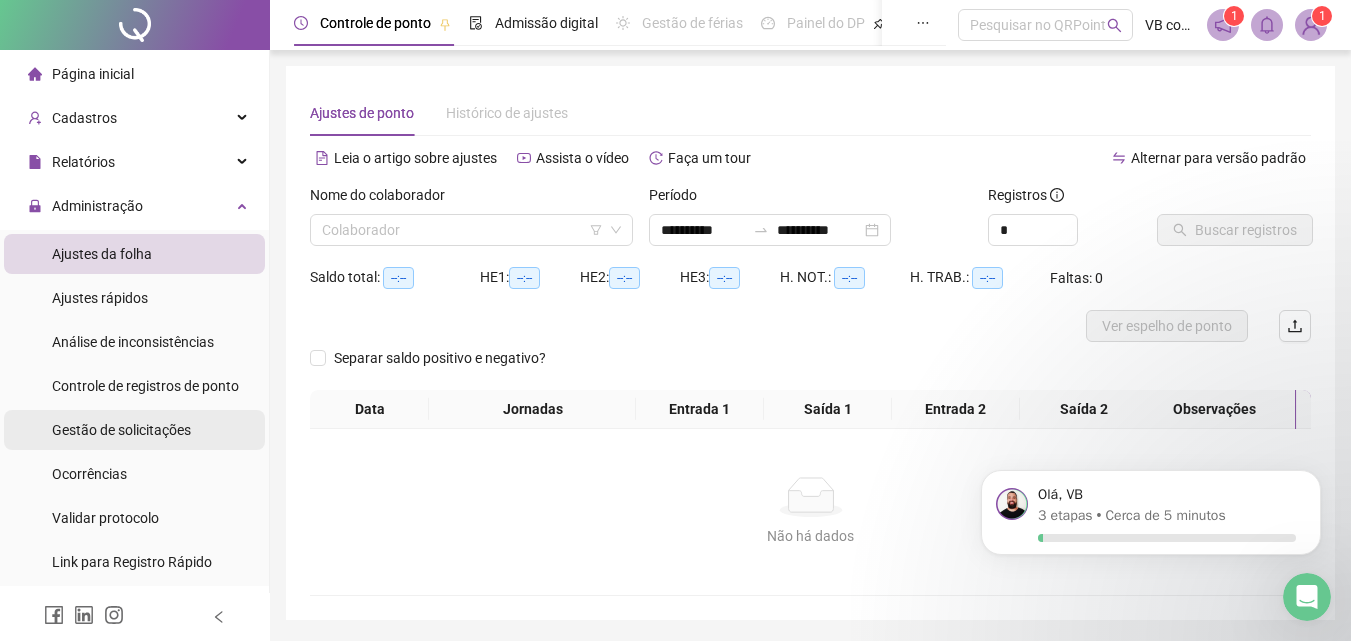 scroll, scrollTop: 0, scrollLeft: 0, axis: both 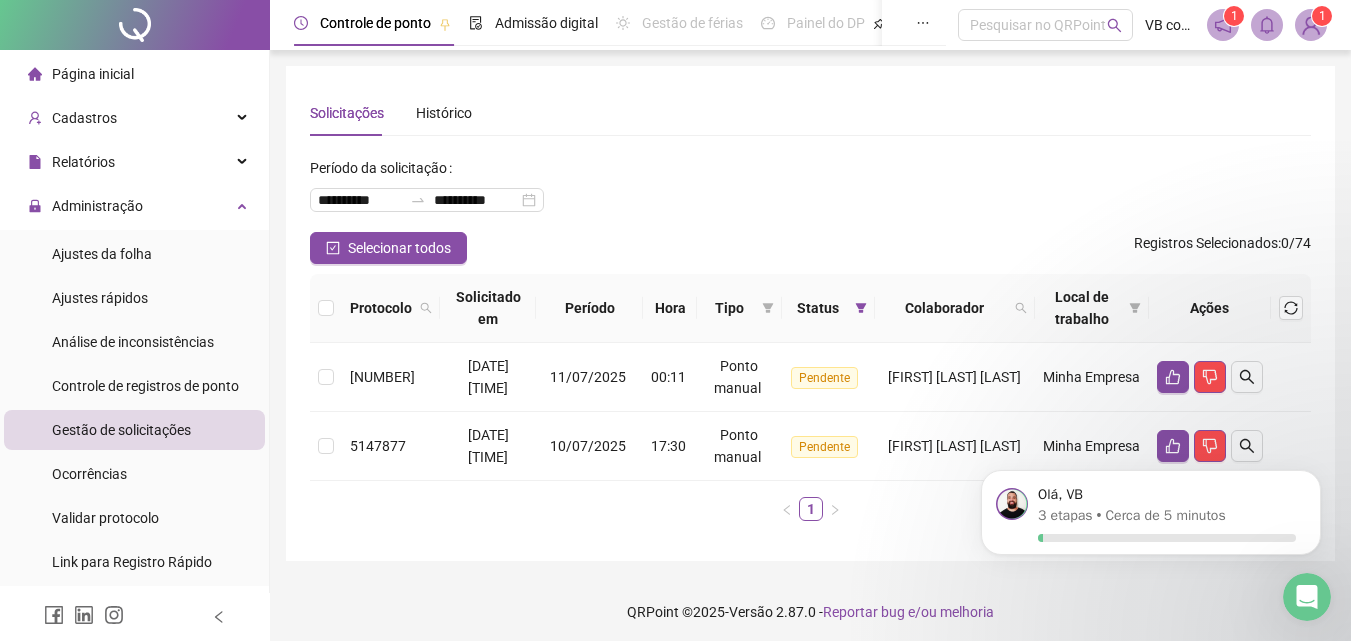 click on "Olá, VB 3 etapas • Cerca de 5 minutos" at bounding box center [1151, 430] 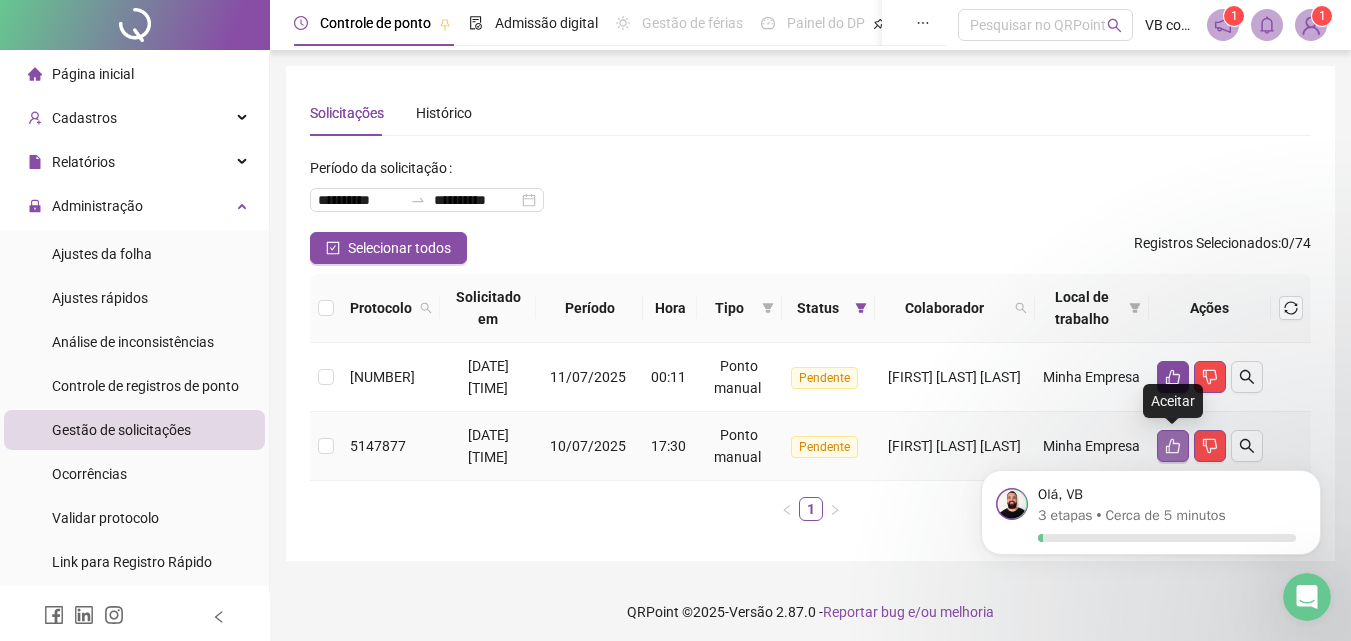 click 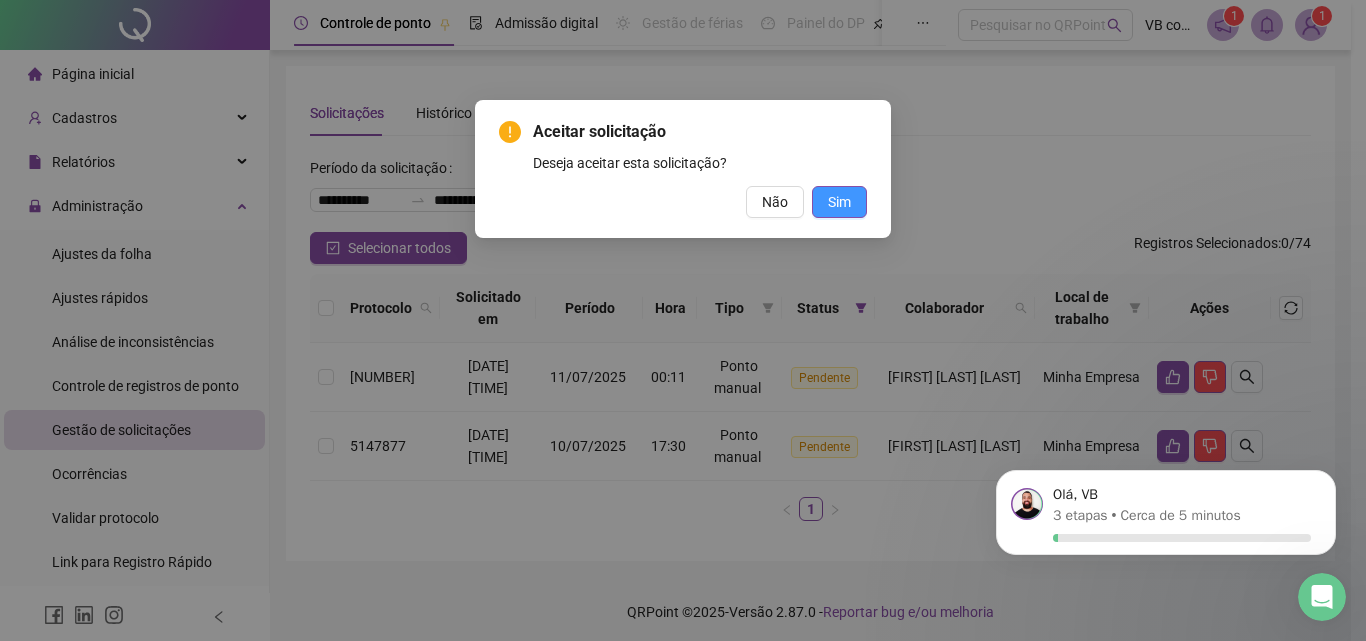 click on "Sim" at bounding box center (839, 202) 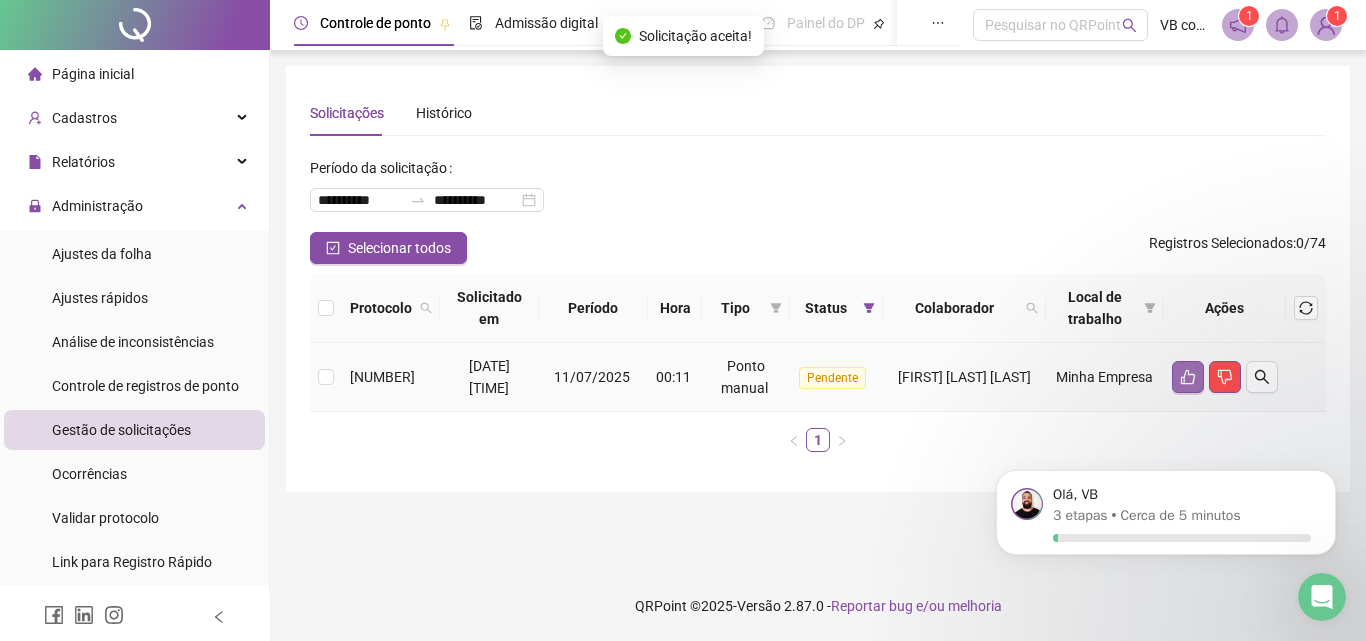 click at bounding box center (1188, 377) 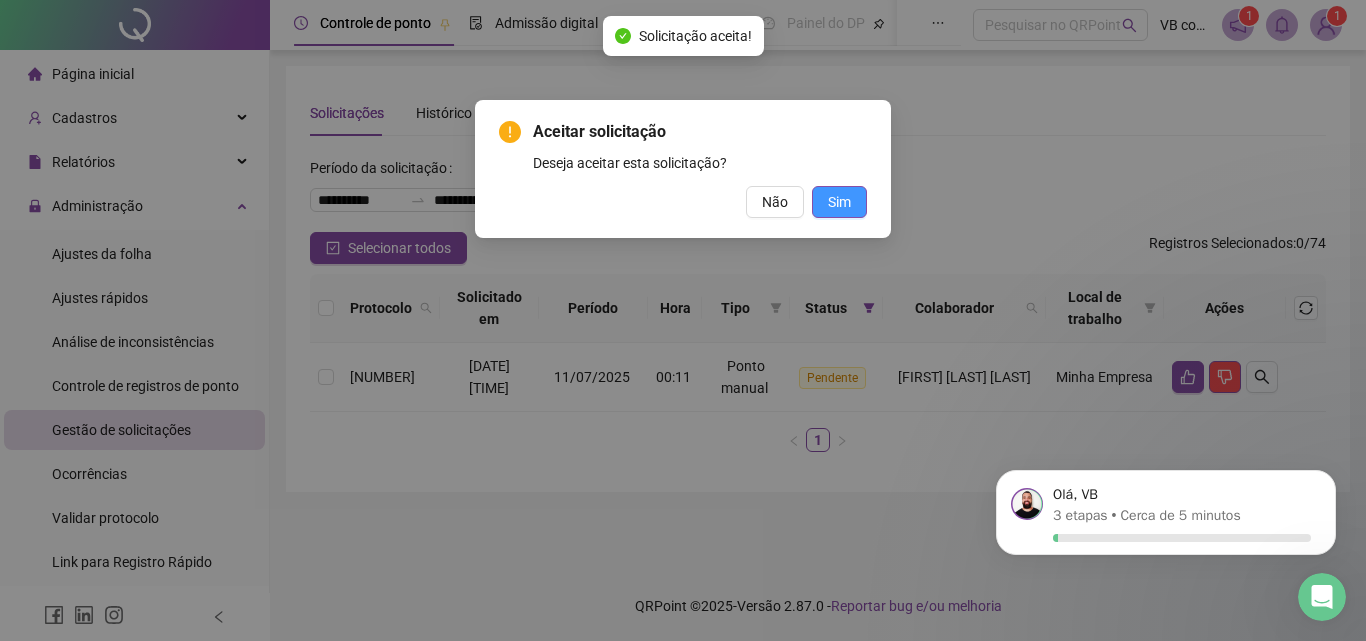 click on "Sim" at bounding box center (839, 202) 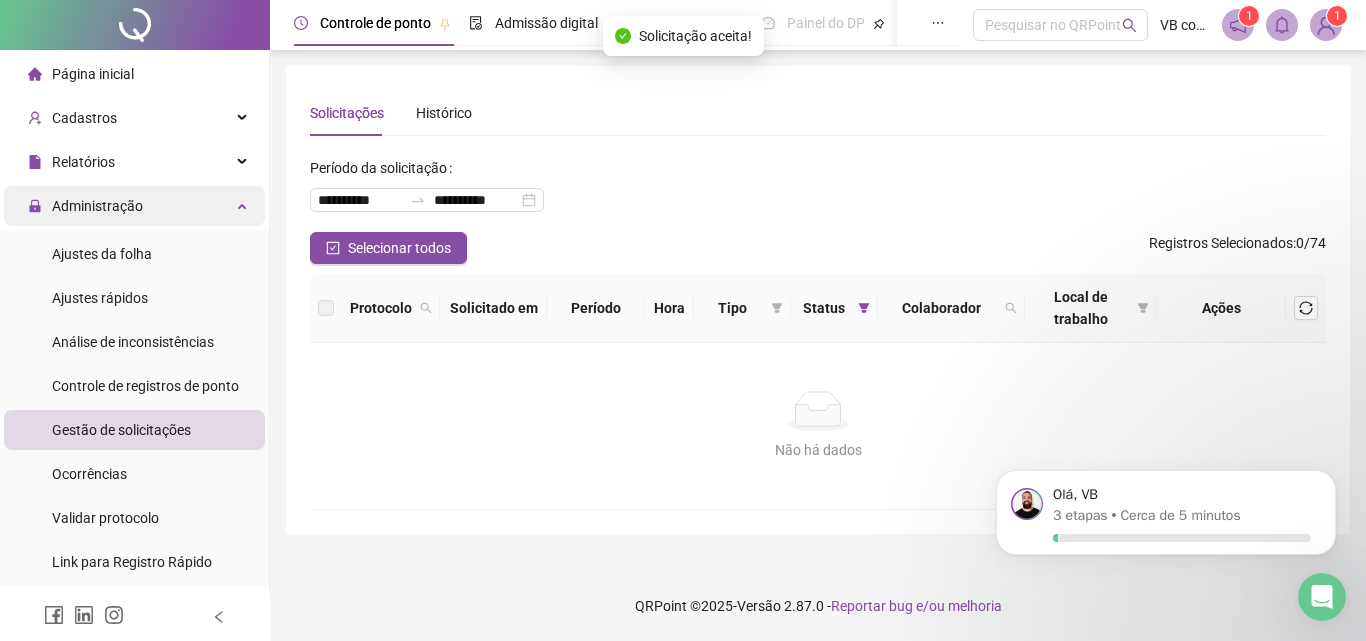click on "Administração" at bounding box center (134, 206) 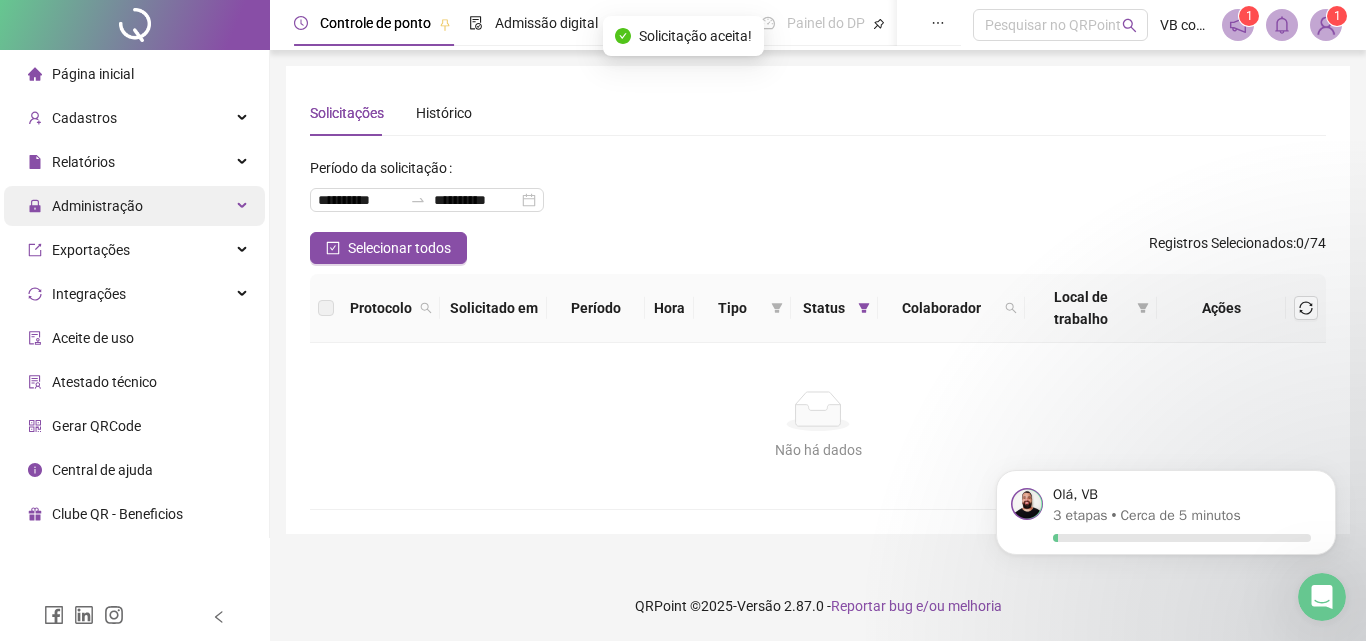 click on "Administração" at bounding box center [134, 206] 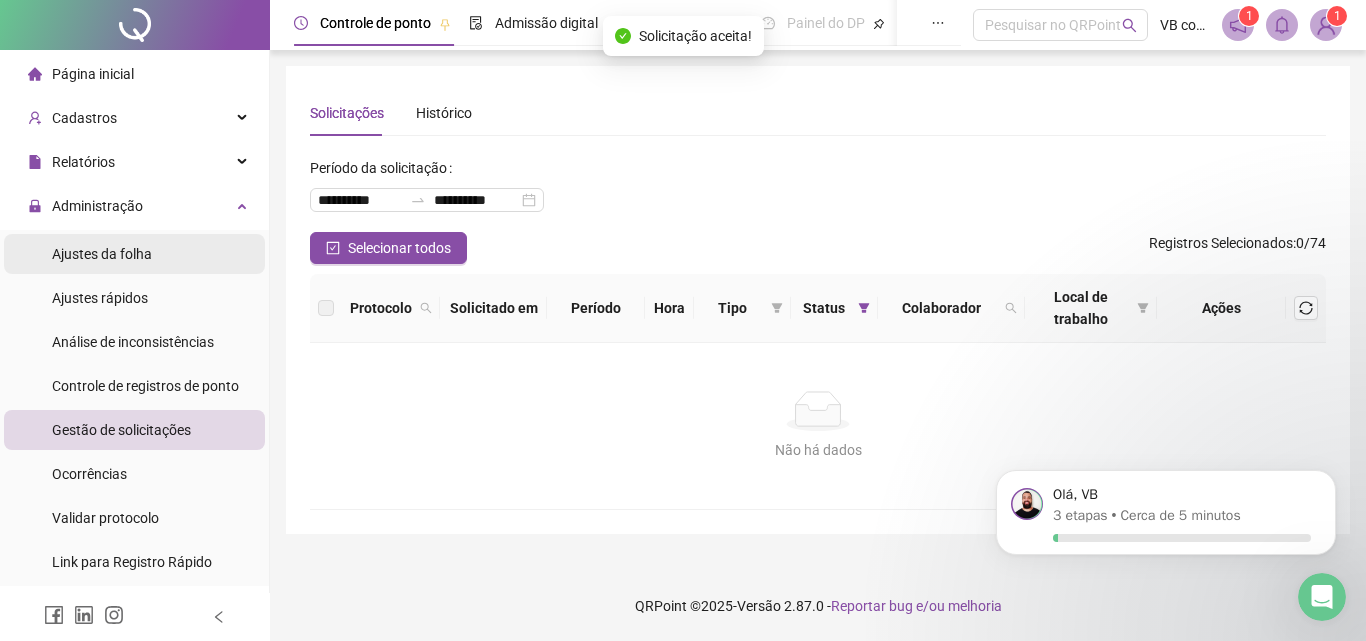 click on "Ajustes da folha" at bounding box center (134, 254) 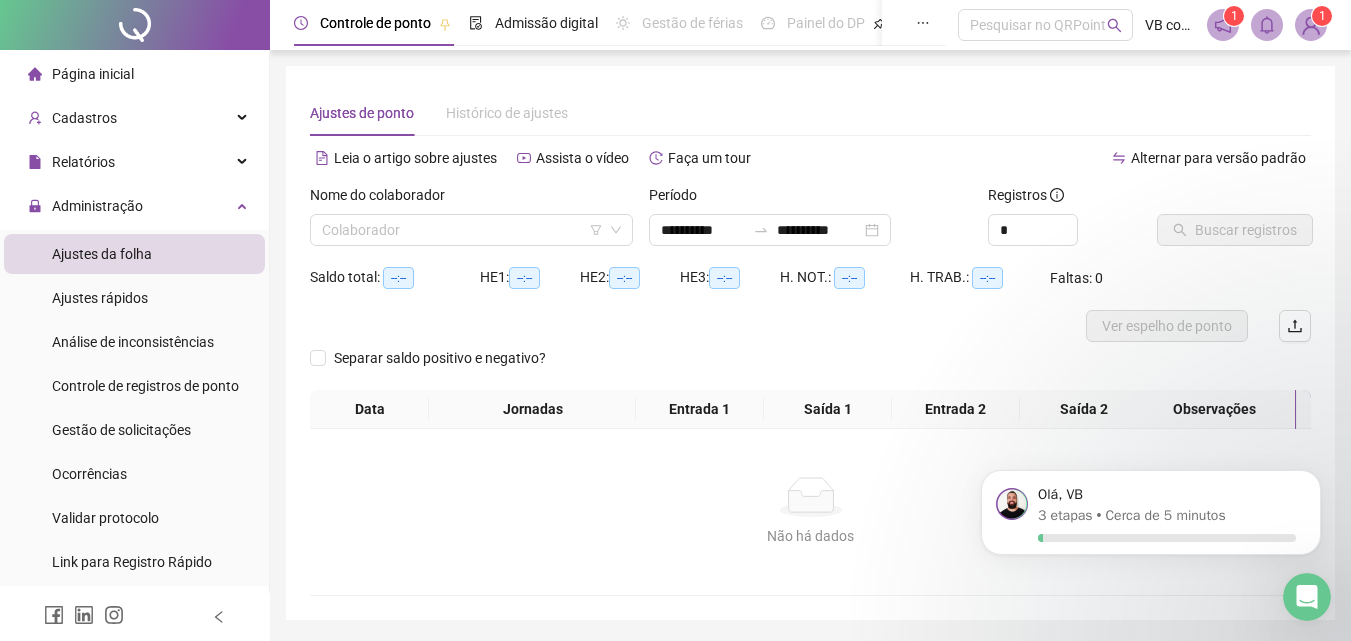 click on "Nome do colaborador" at bounding box center (471, 199) 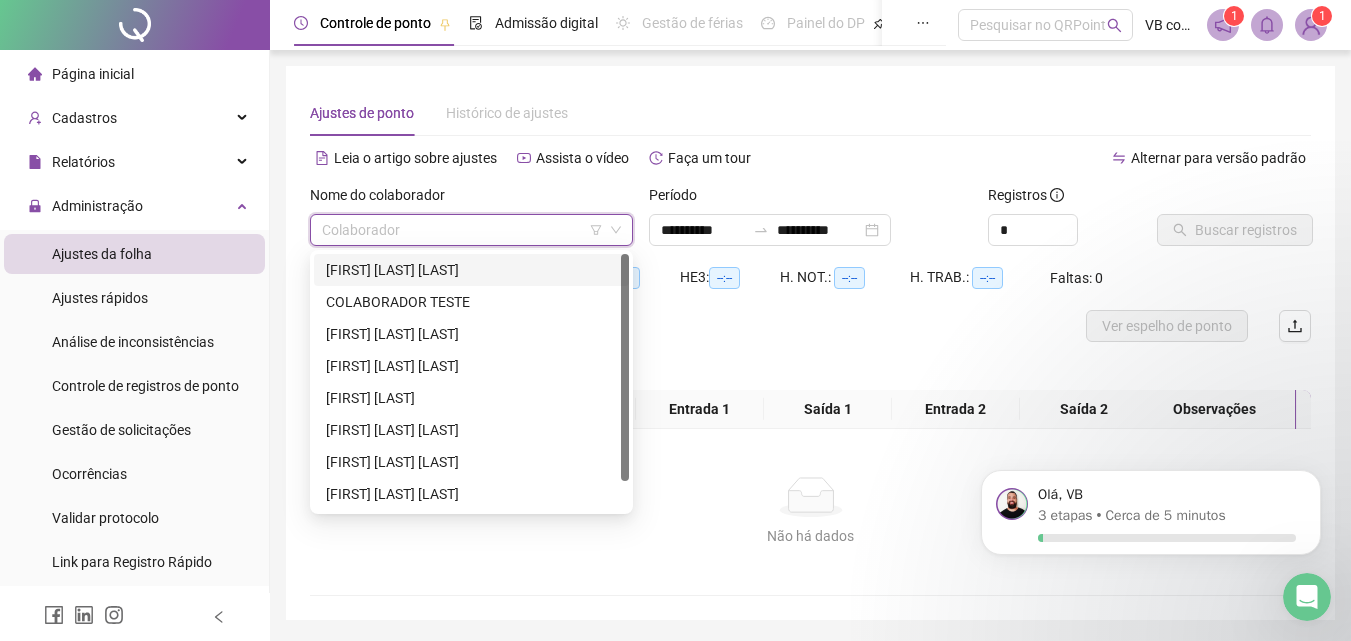 click at bounding box center (465, 230) 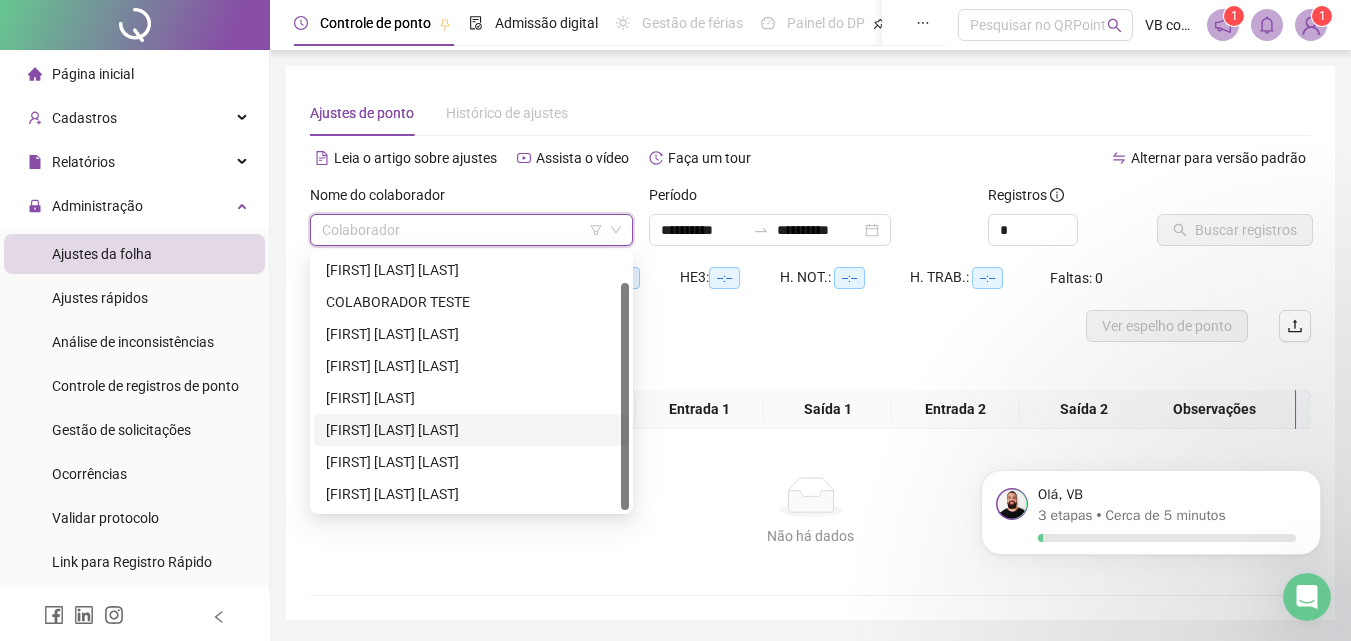 scroll, scrollTop: 32, scrollLeft: 0, axis: vertical 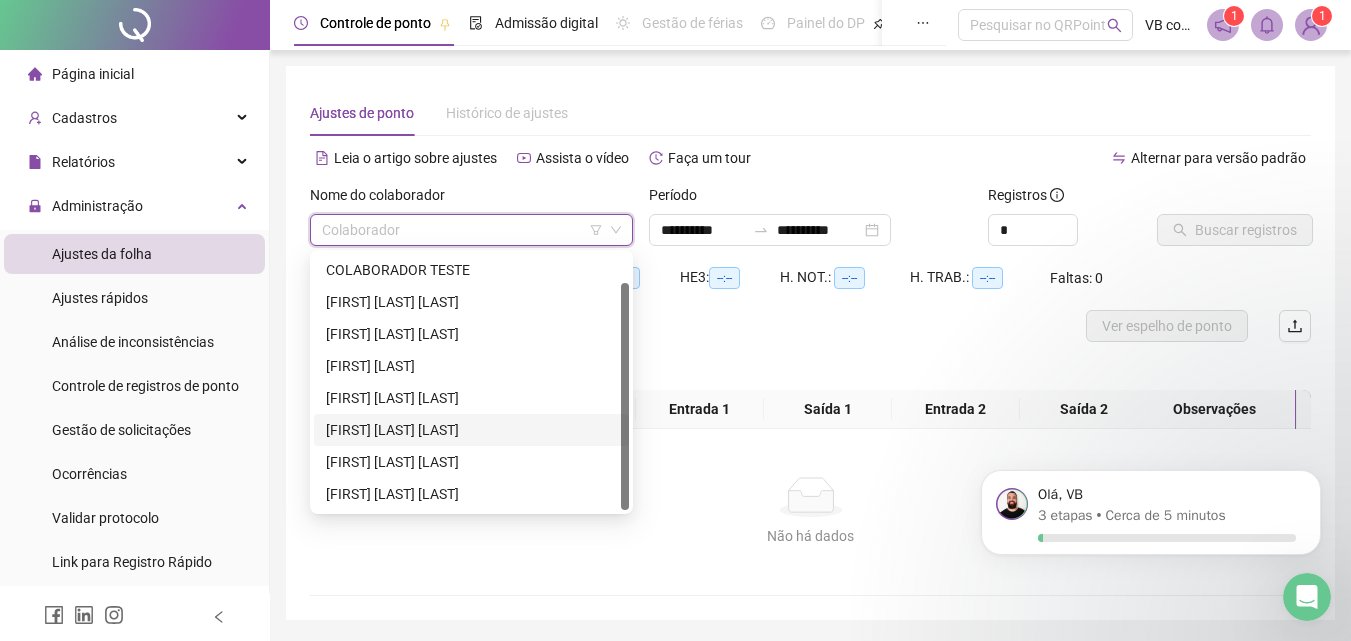 click on "[FIRST] [LAST] [LAST]" at bounding box center [471, 430] 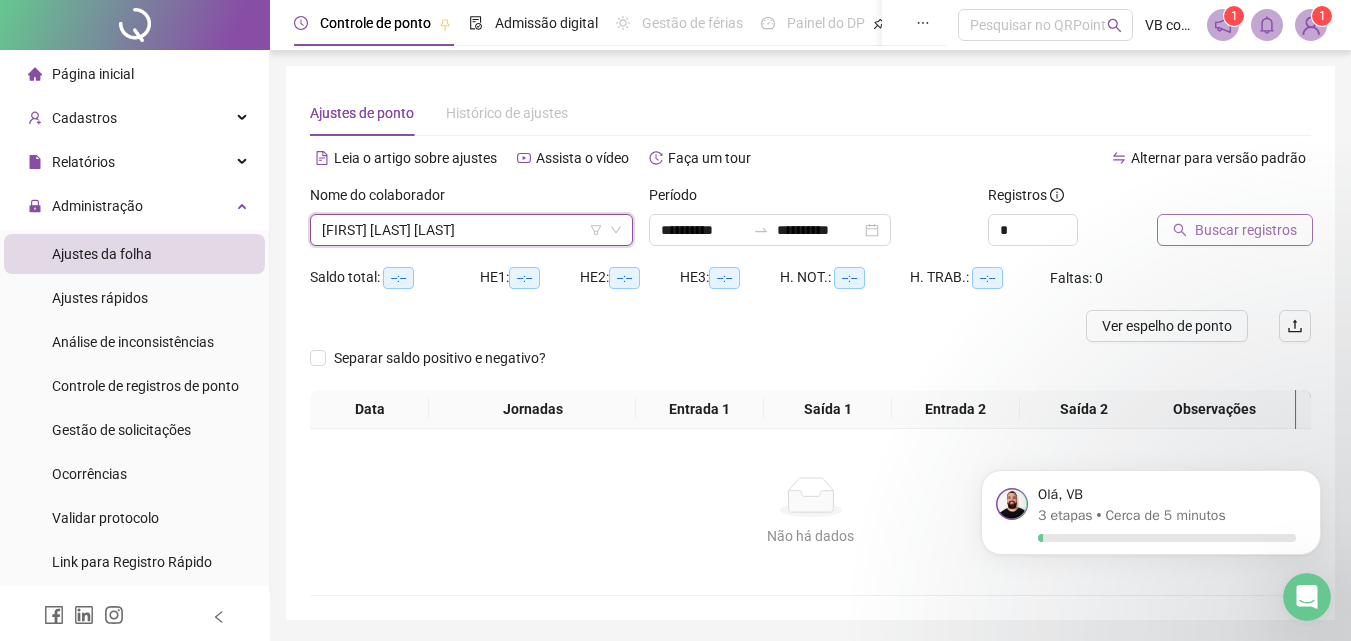 click on "Buscar registros" at bounding box center (1235, 230) 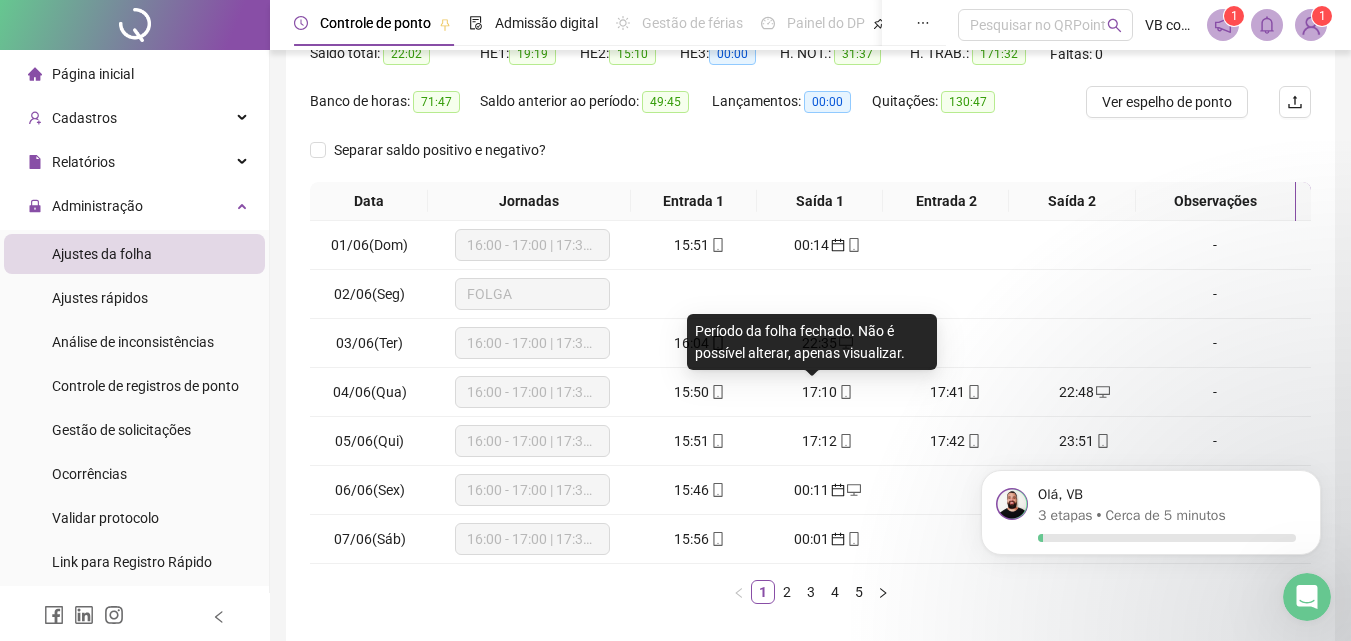 scroll, scrollTop: 113, scrollLeft: 0, axis: vertical 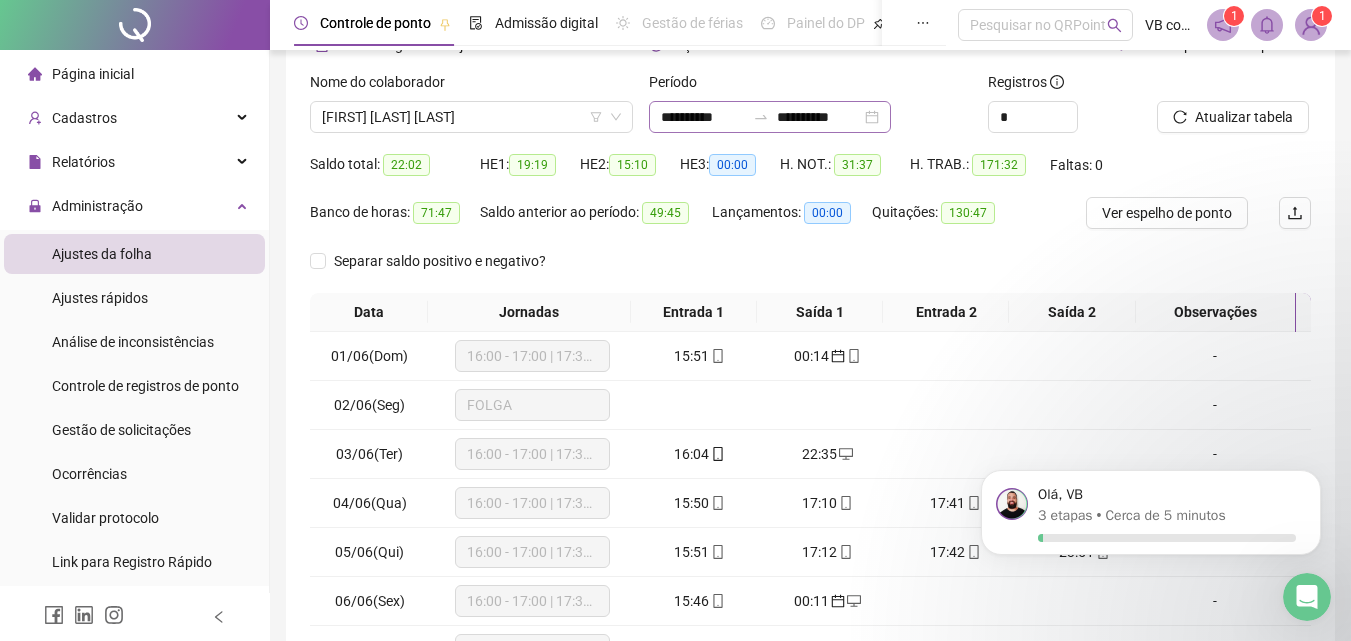 click on "**********" at bounding box center (770, 117) 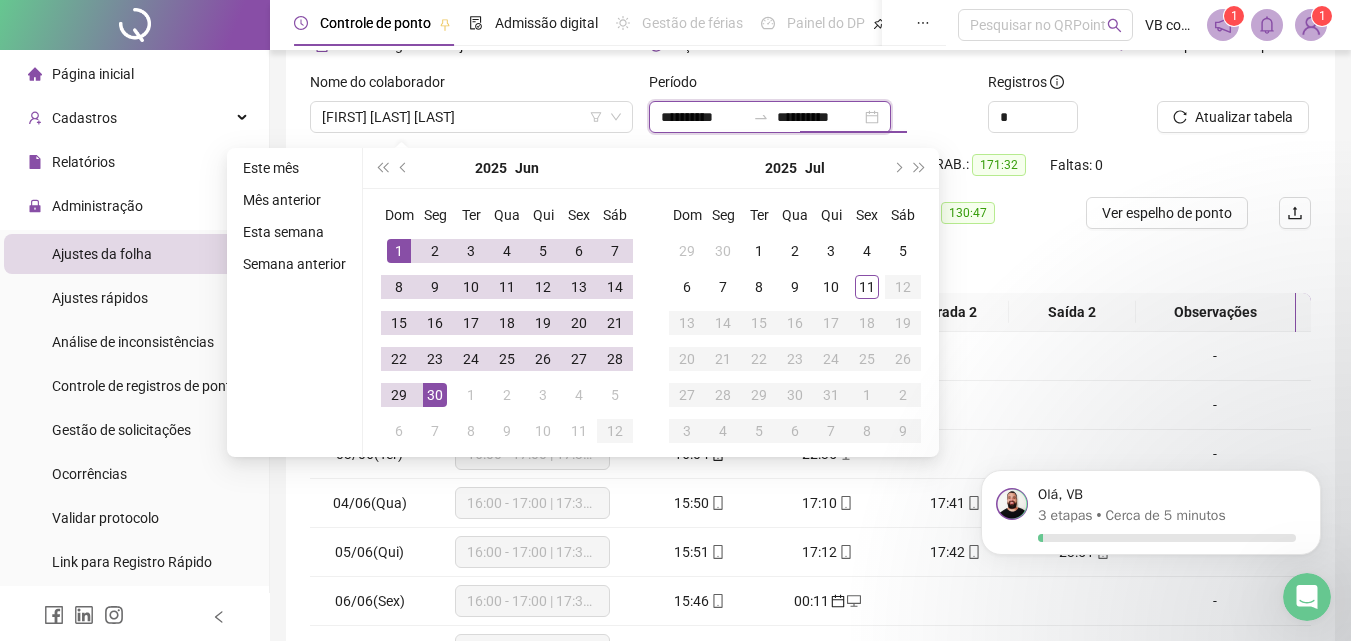 click on "**********" at bounding box center (819, 117) 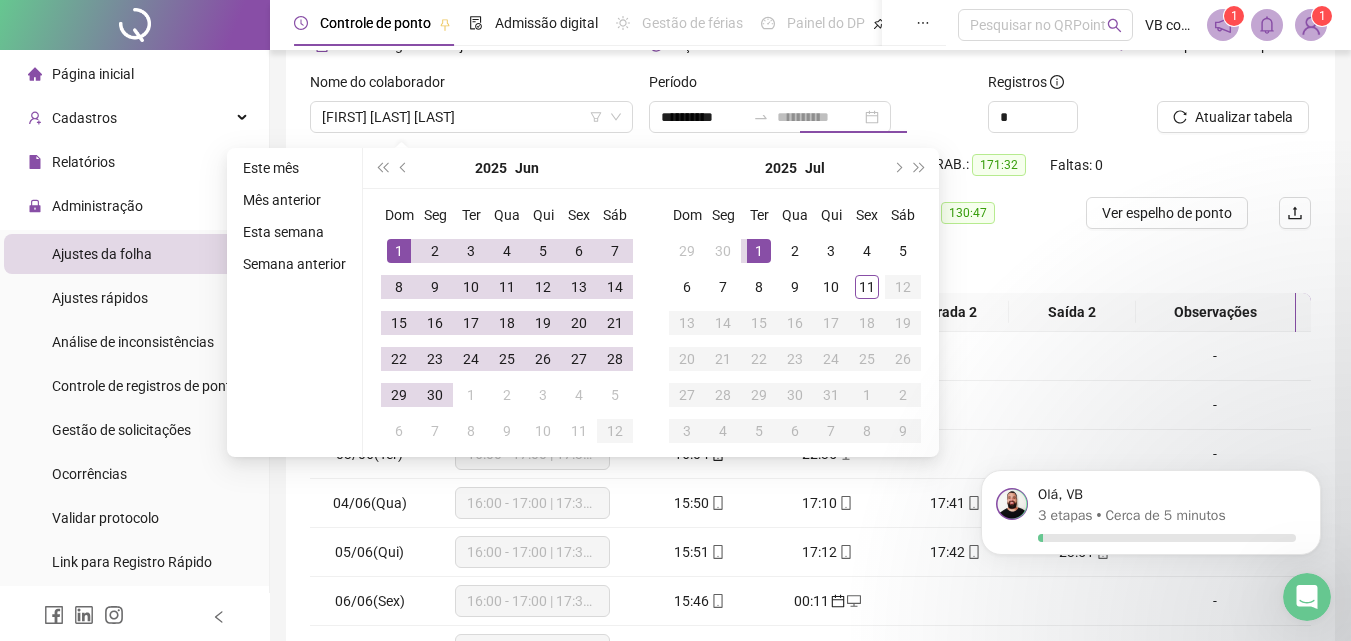 click on "1" at bounding box center (759, 251) 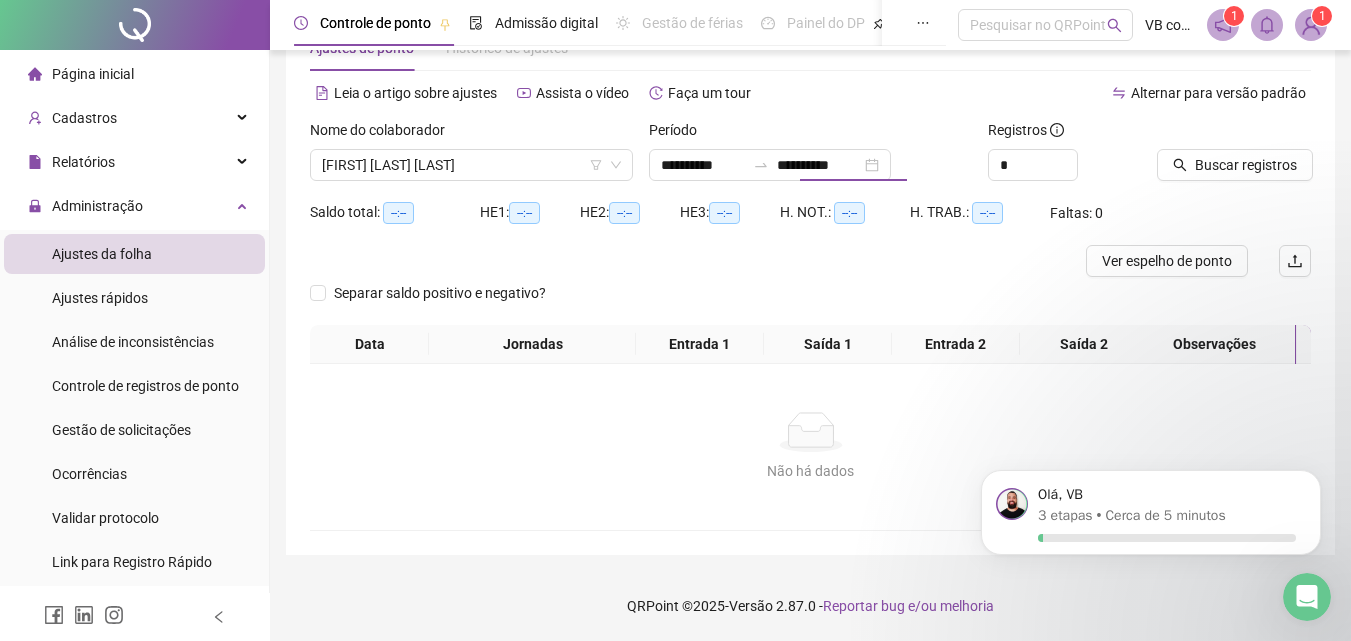 scroll, scrollTop: 65, scrollLeft: 0, axis: vertical 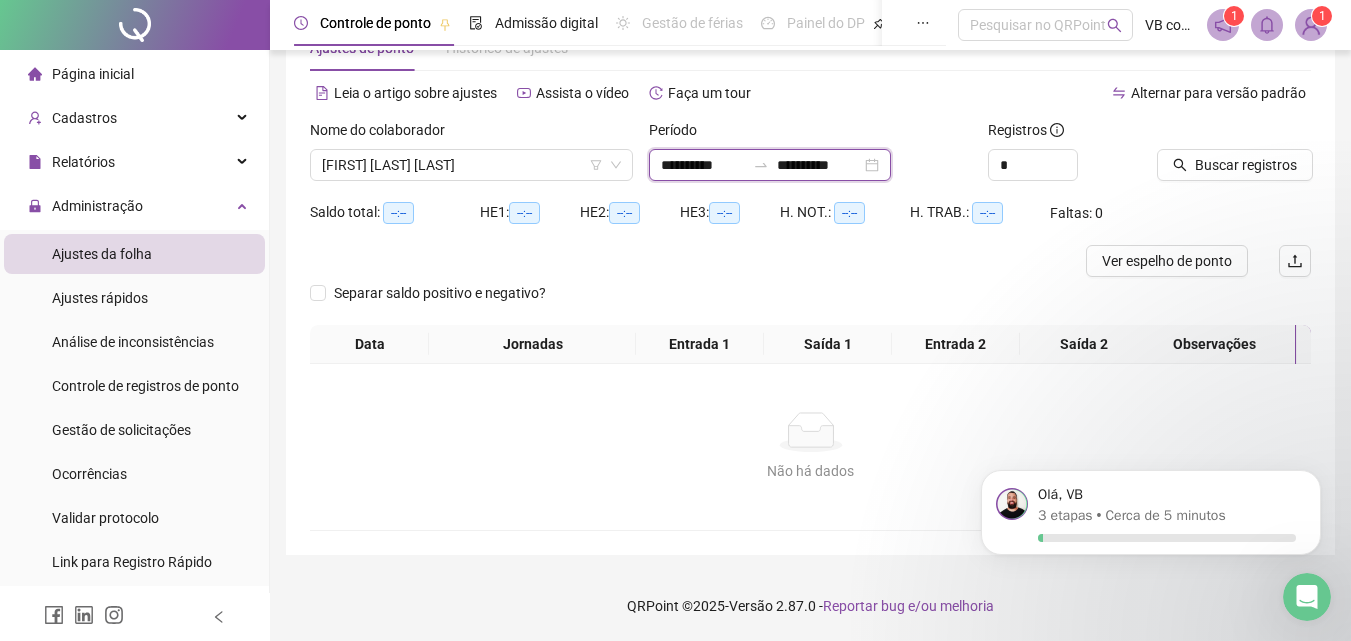 click on "**********" at bounding box center (819, 165) 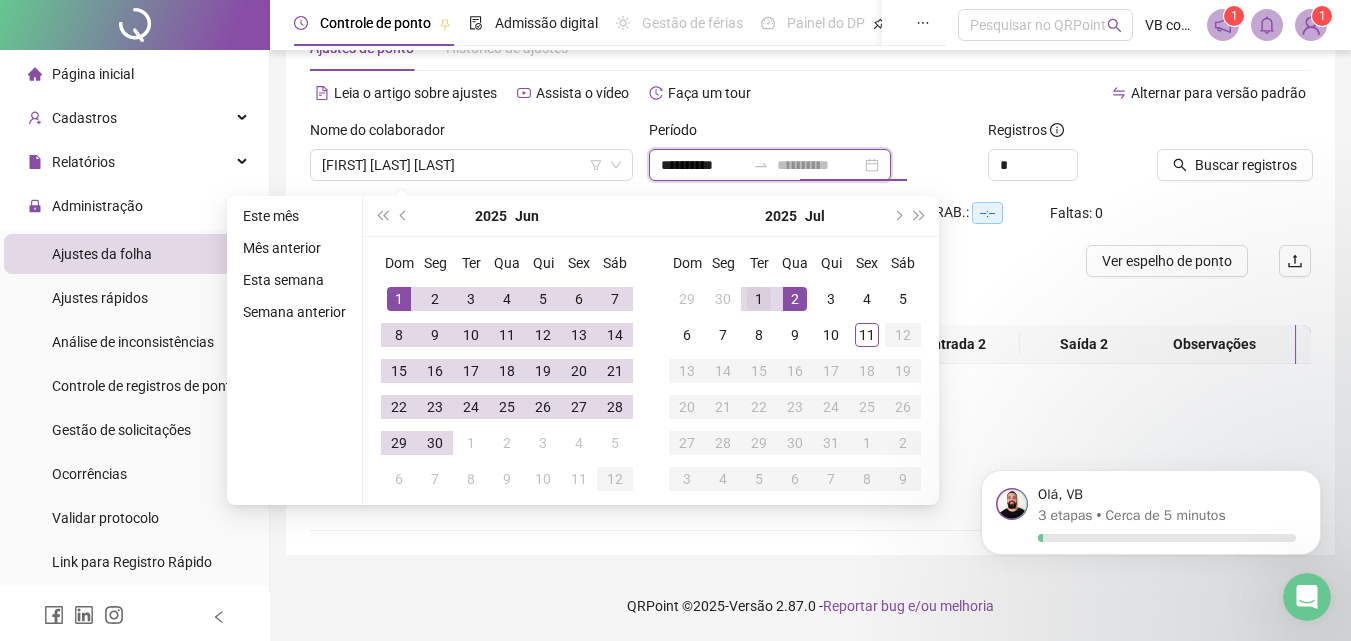 type on "**********" 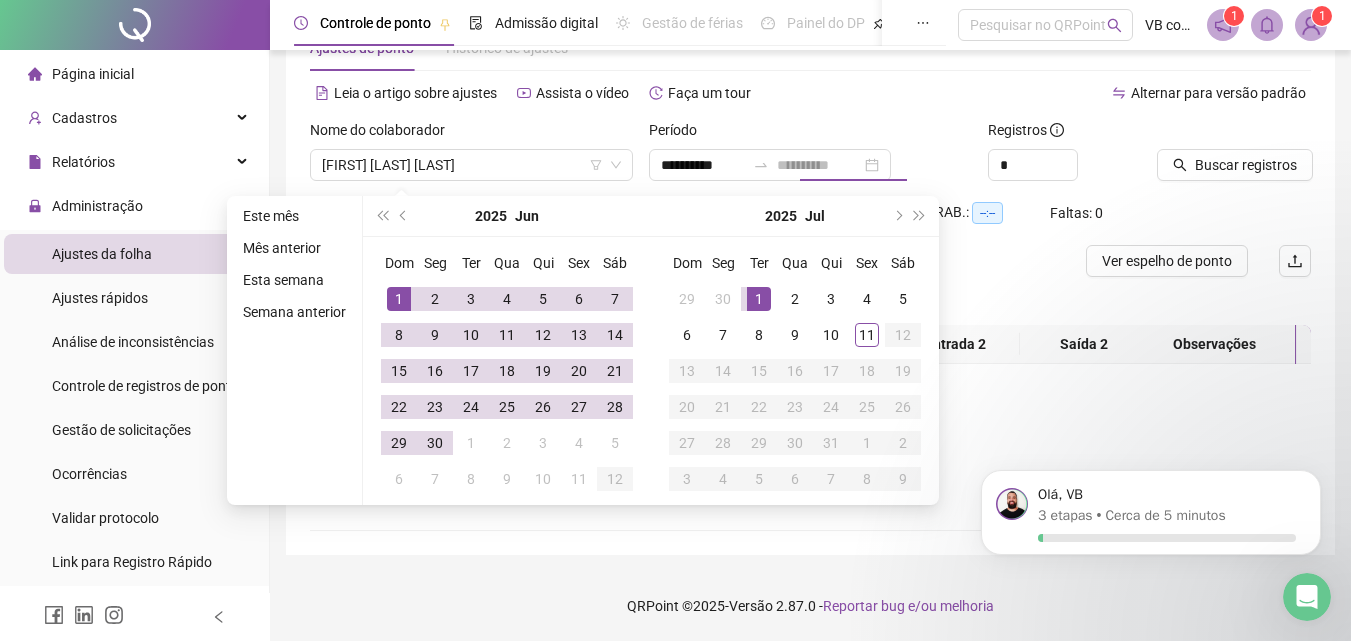 click on "1" at bounding box center [759, 299] 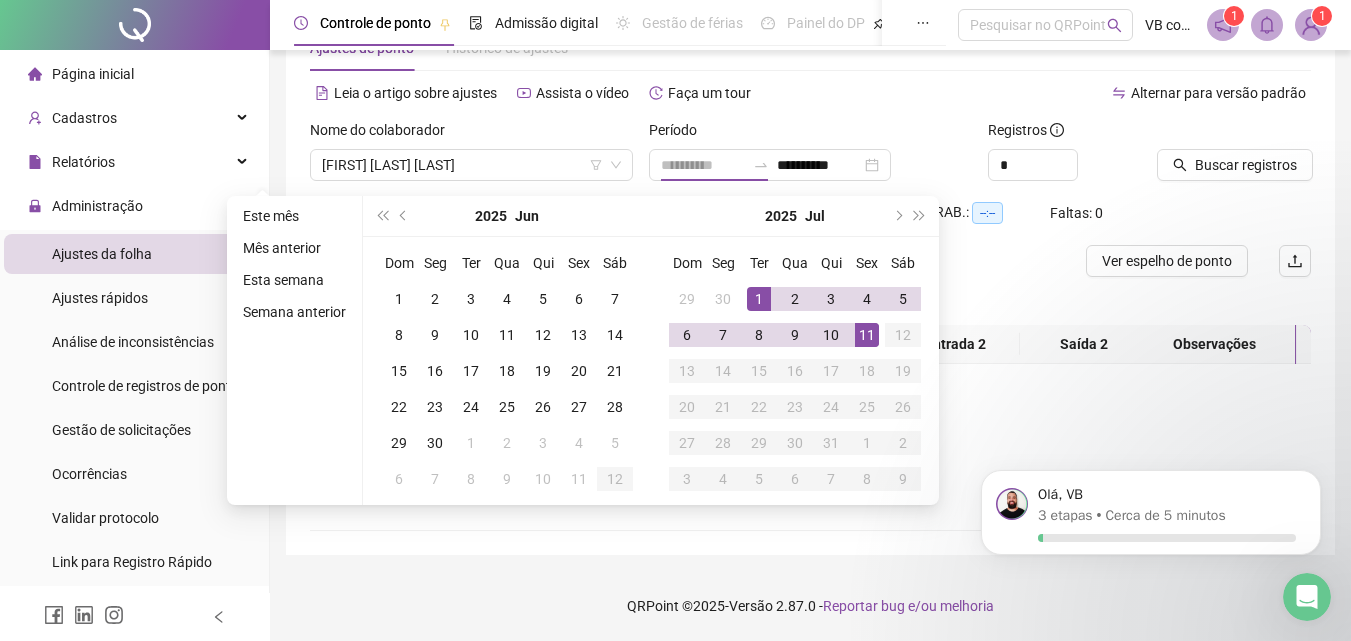 click on "11" at bounding box center [867, 335] 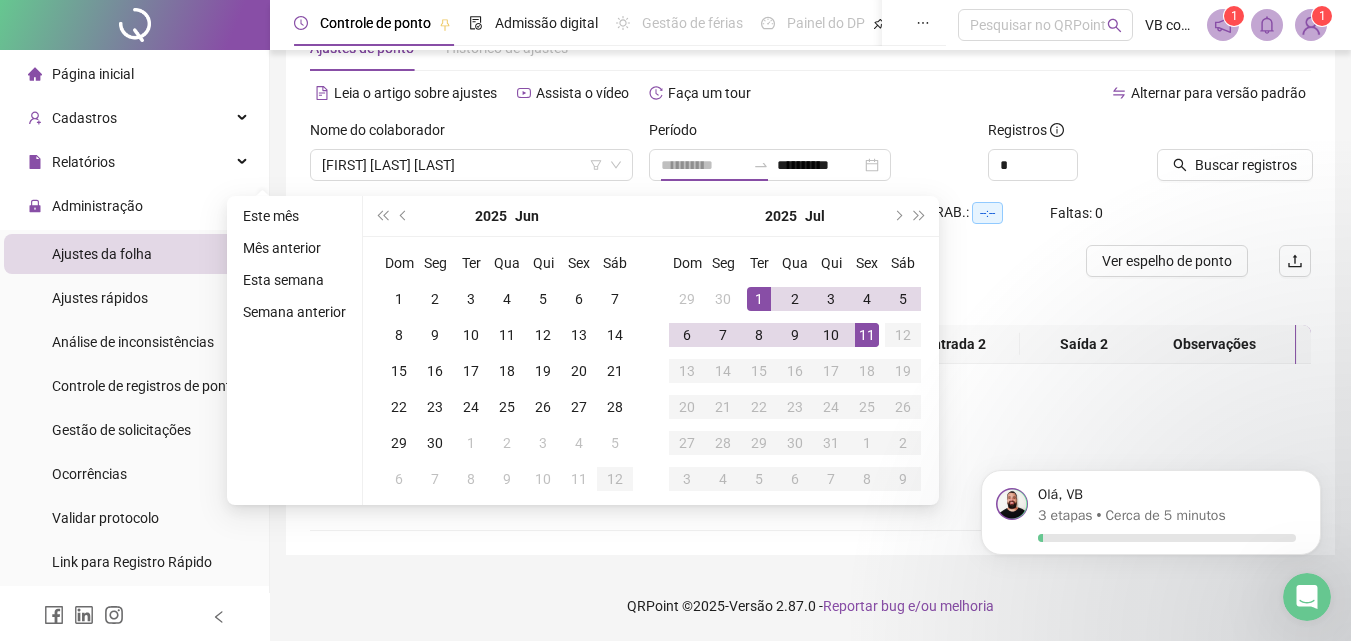 type on "**********" 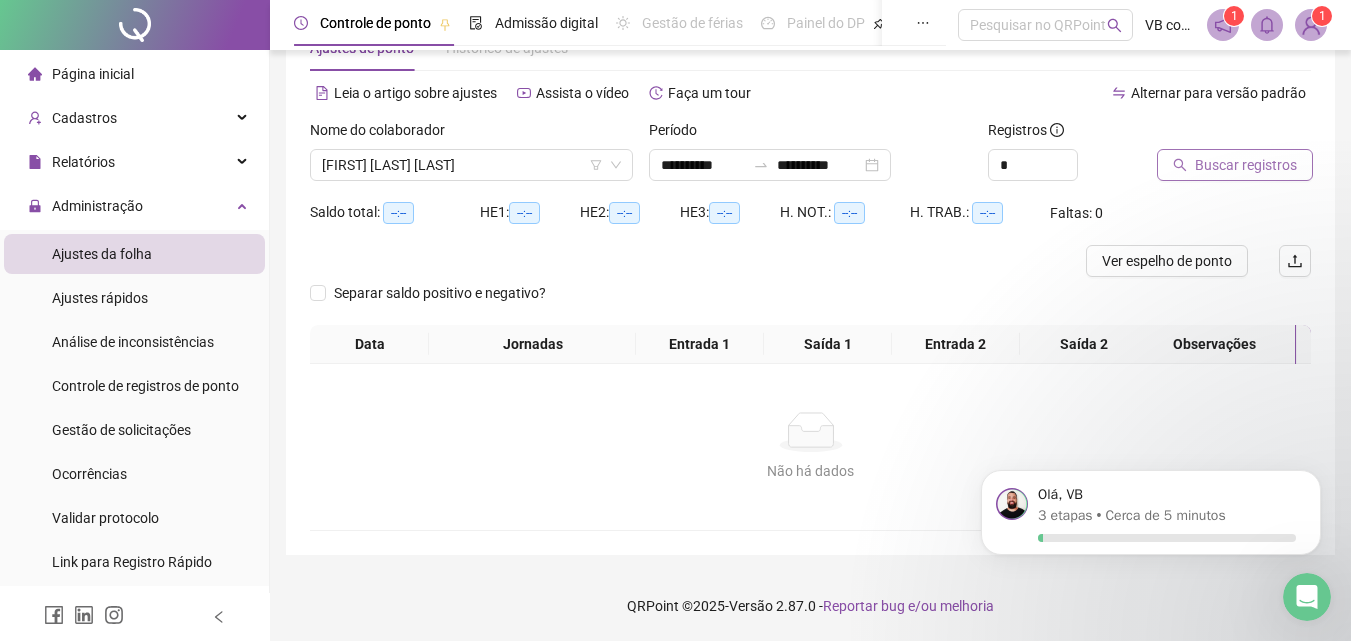 click on "Buscar registros" at bounding box center [1235, 165] 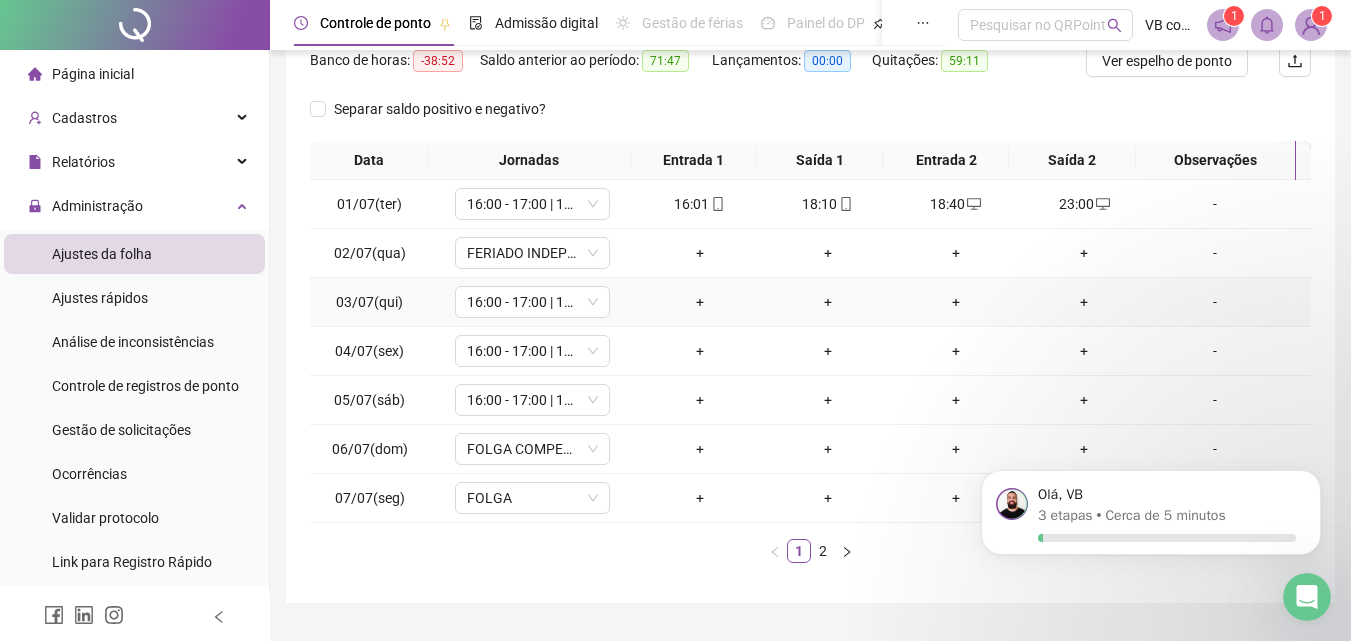 scroll, scrollTop: 313, scrollLeft: 0, axis: vertical 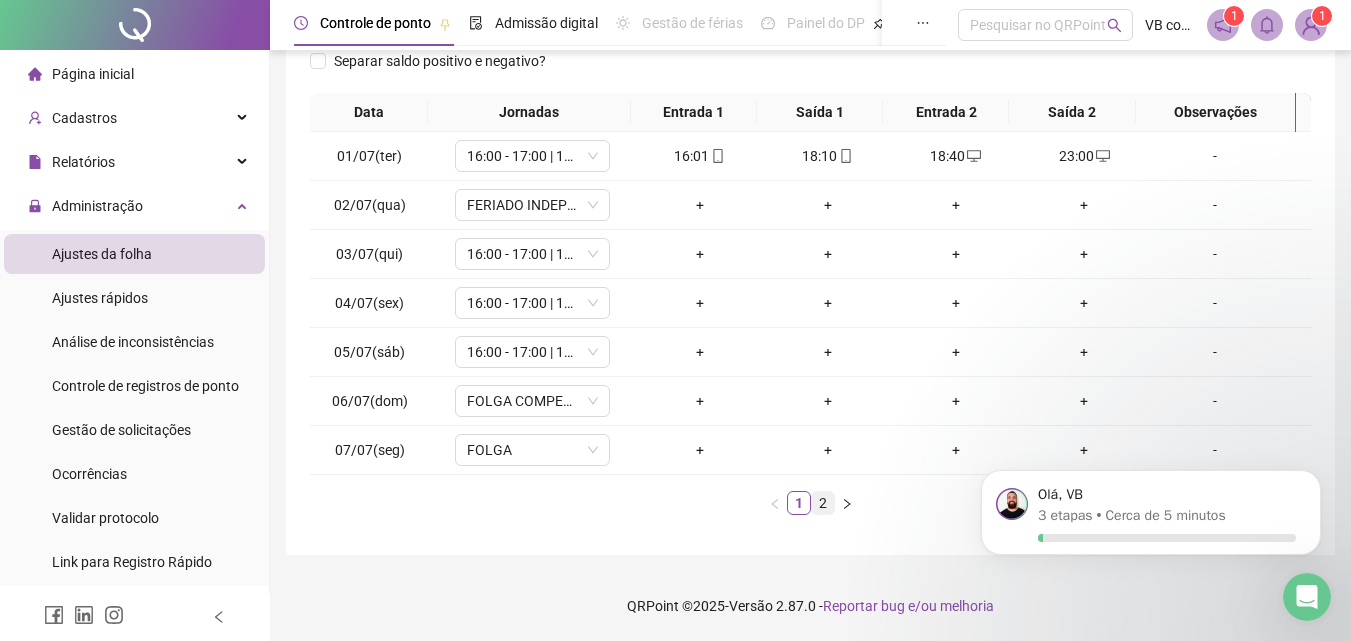 click on "2" at bounding box center (823, 503) 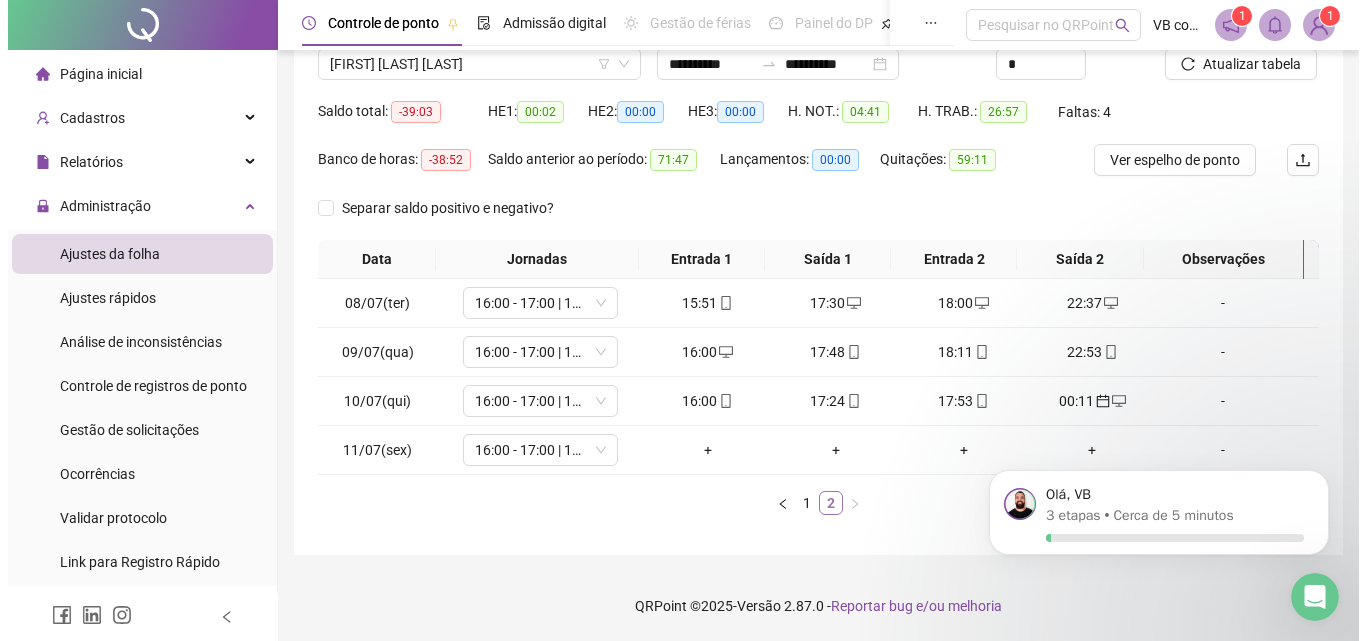scroll, scrollTop: 166, scrollLeft: 0, axis: vertical 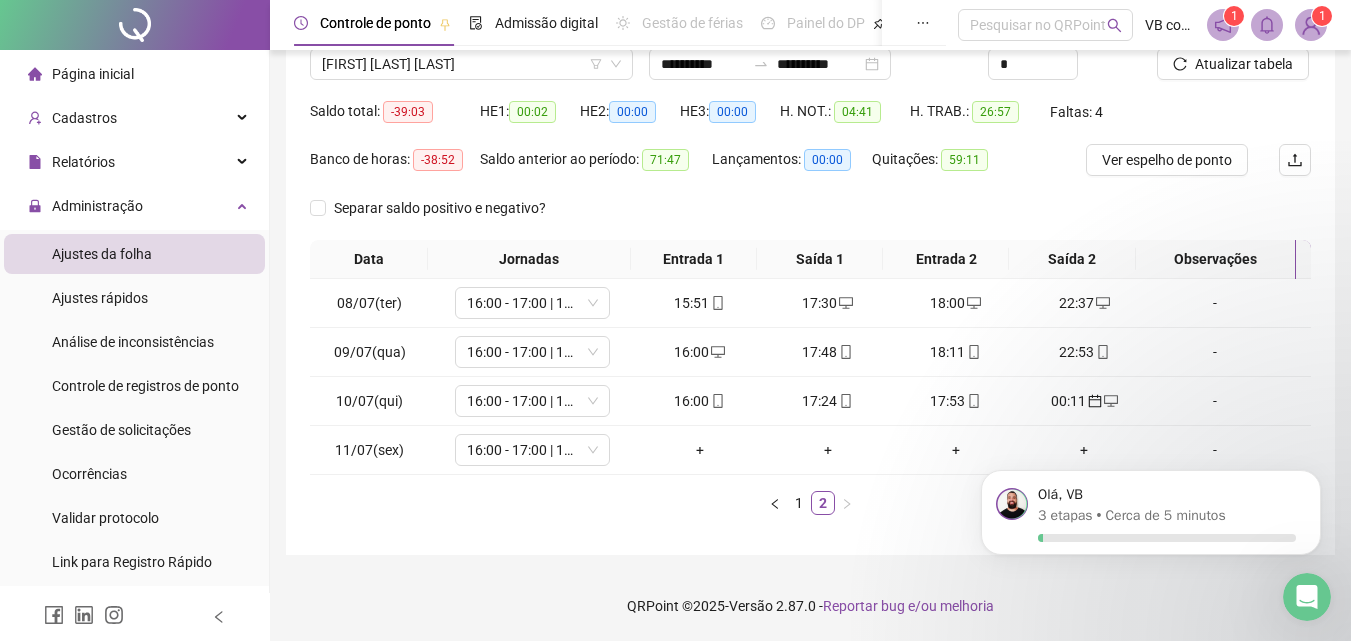 click on "Reportar bug e/ou melhoria" at bounding box center (908, 606) 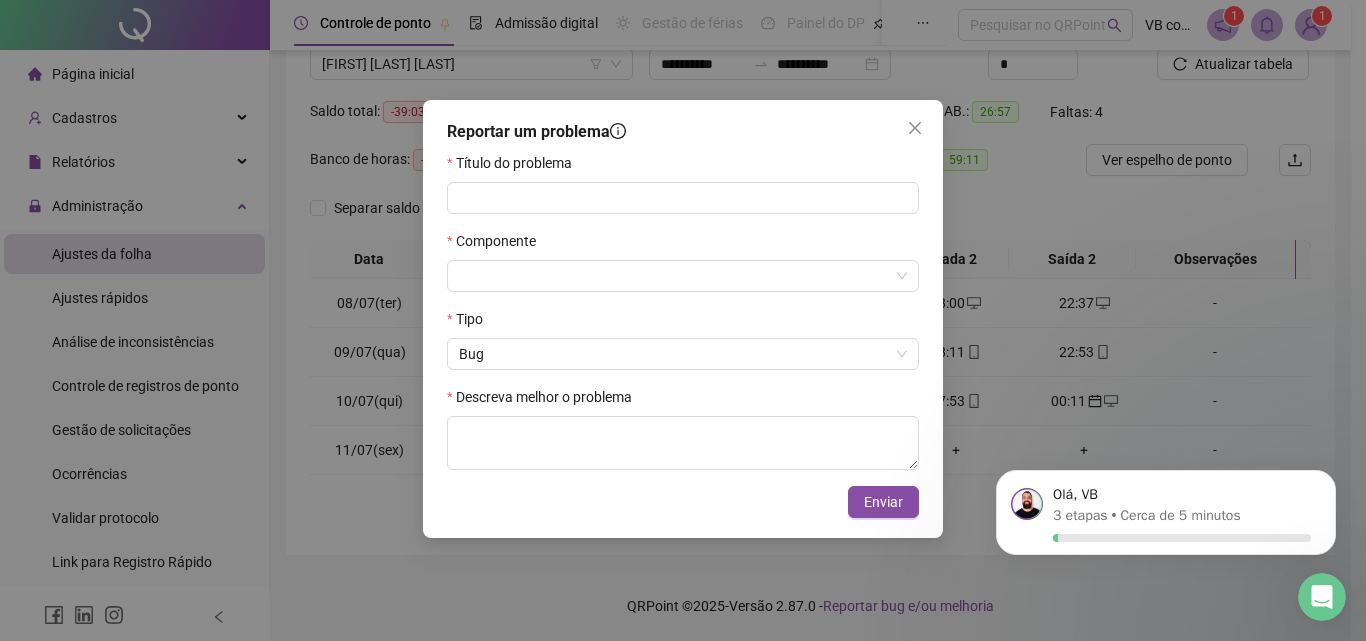 click on "Reportar um problema  Título do problema Componente Tipo Bug Descreva melhor o problema Enviar" at bounding box center [683, 319] 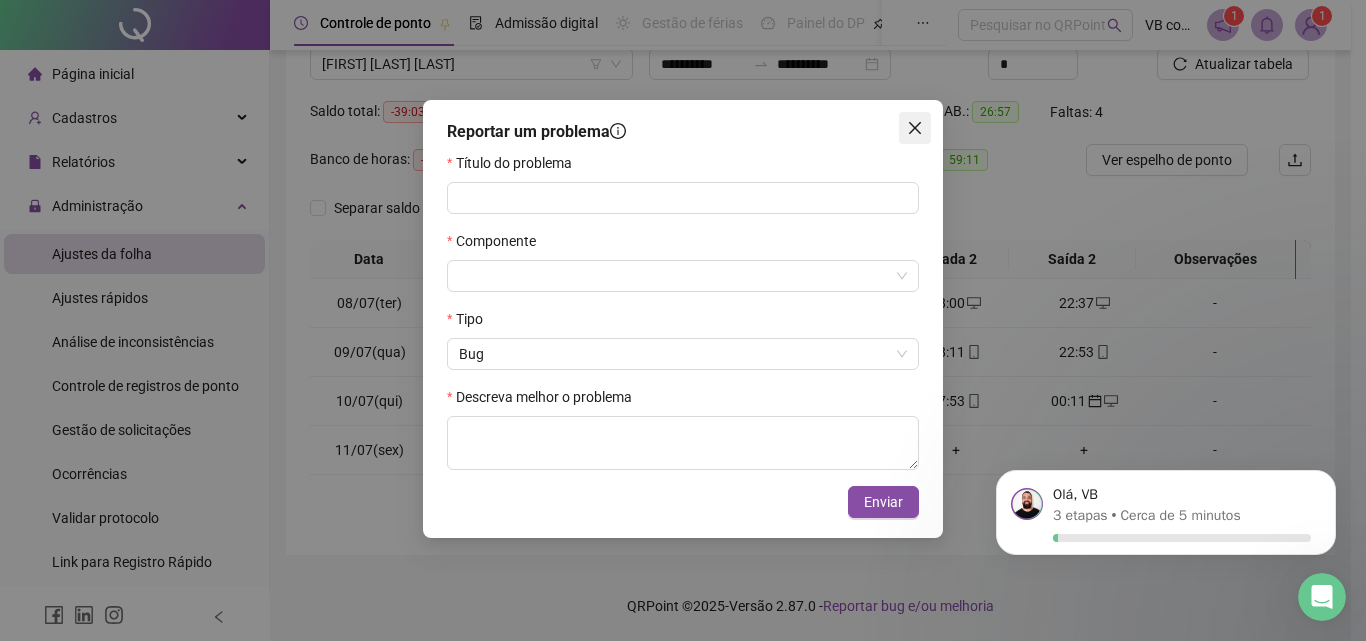 click 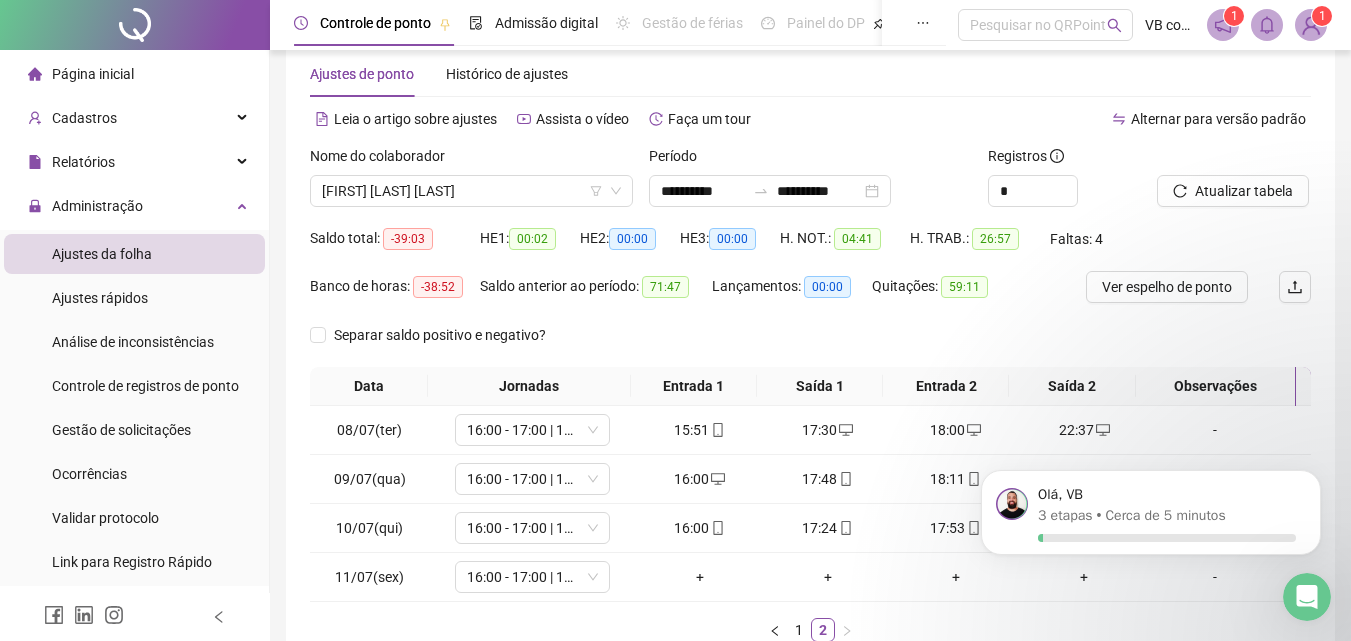 scroll, scrollTop: 0, scrollLeft: 0, axis: both 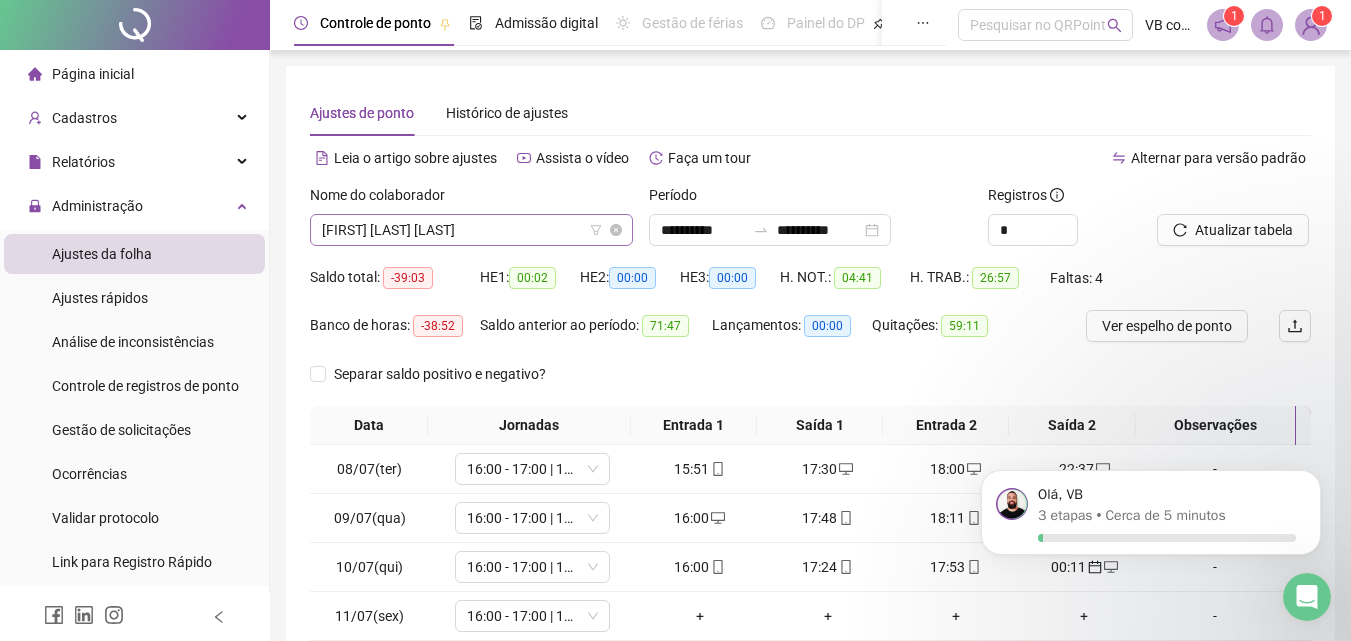 click on "[FIRST] [LAST] [LAST]" at bounding box center [471, 230] 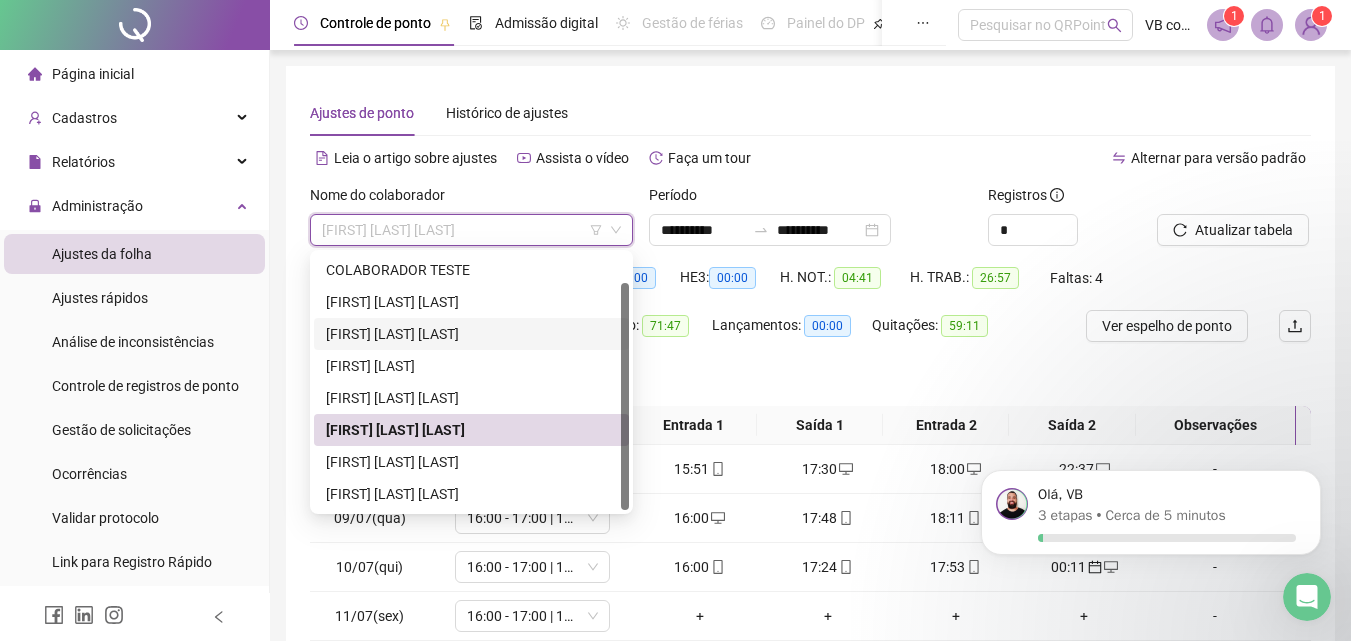 click on "[FIRST] [LAST] [LAST]" at bounding box center [471, 334] 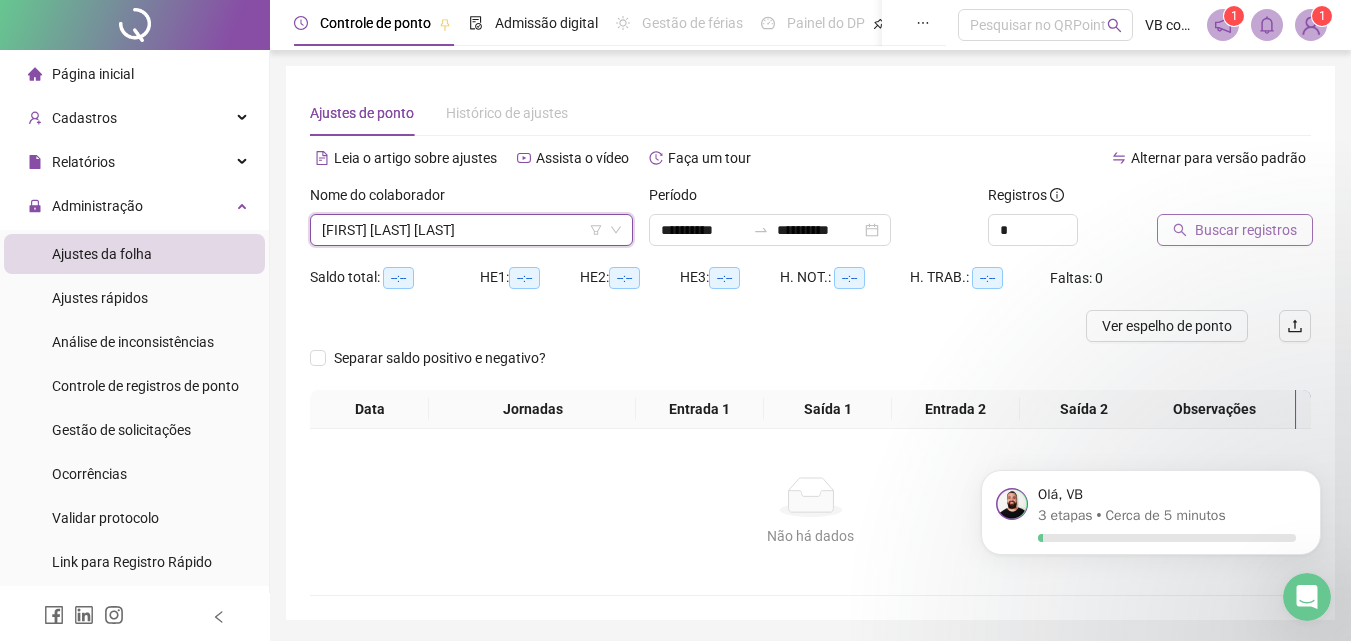 click on "Buscar registros" at bounding box center [1235, 230] 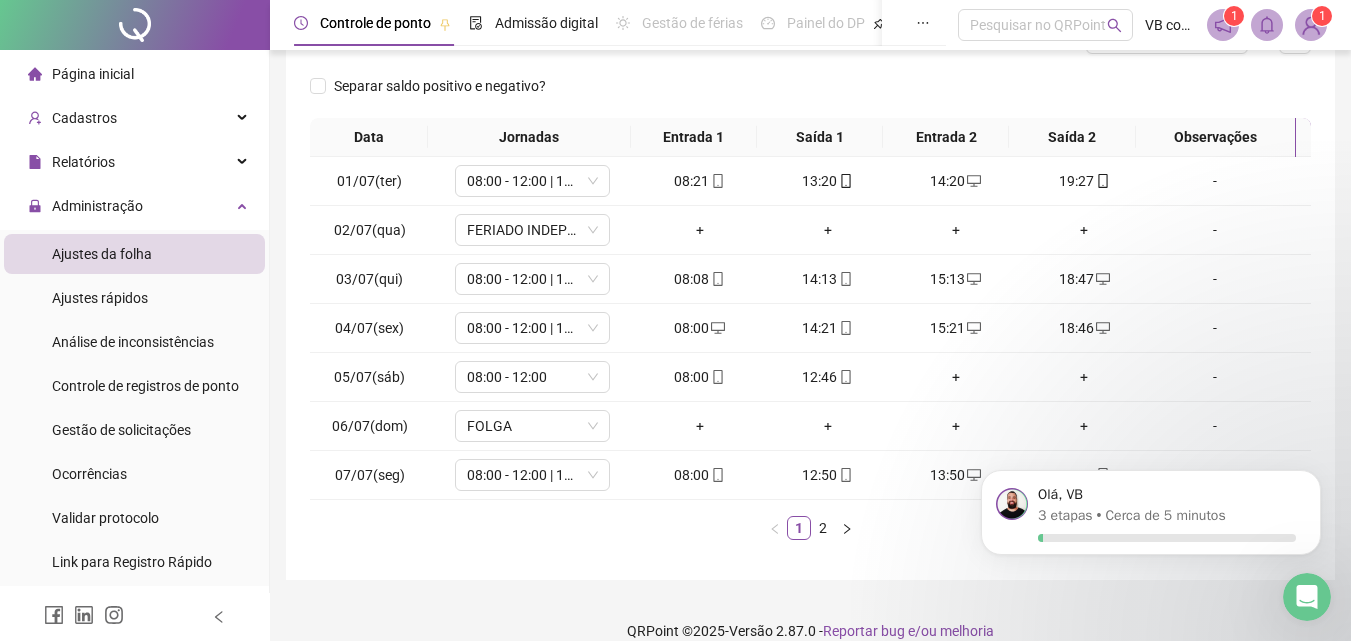 scroll, scrollTop: 300, scrollLeft: 0, axis: vertical 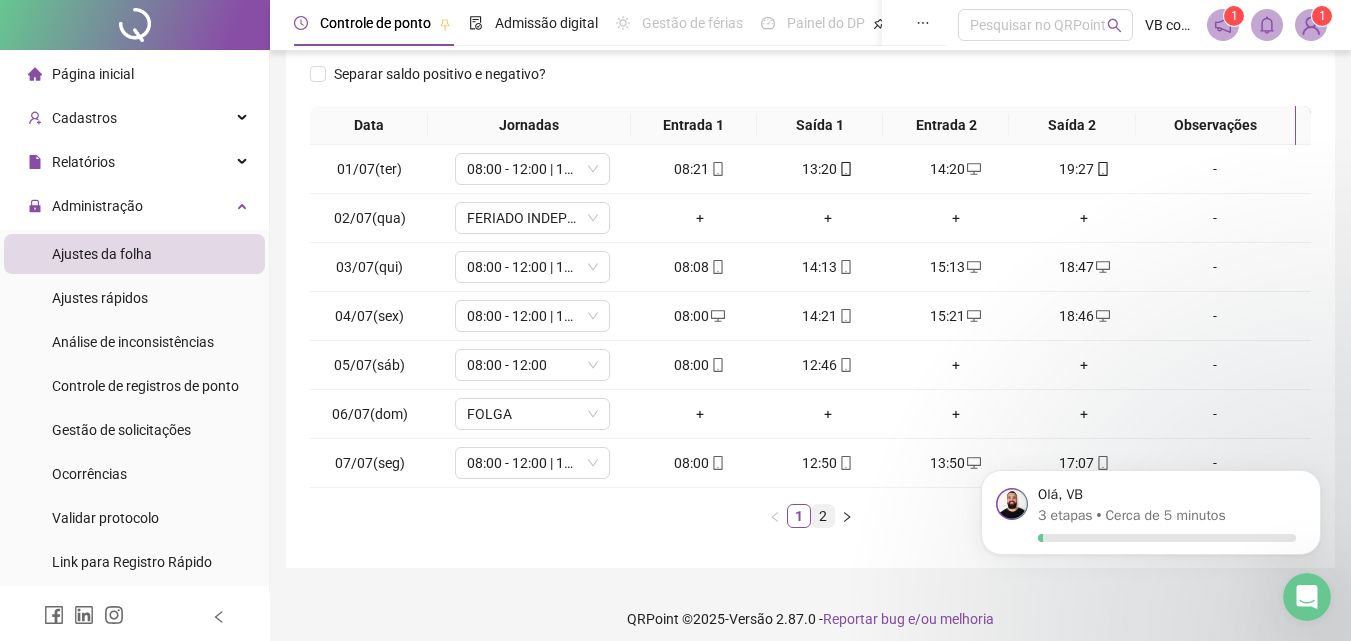 click on "2" at bounding box center (823, 516) 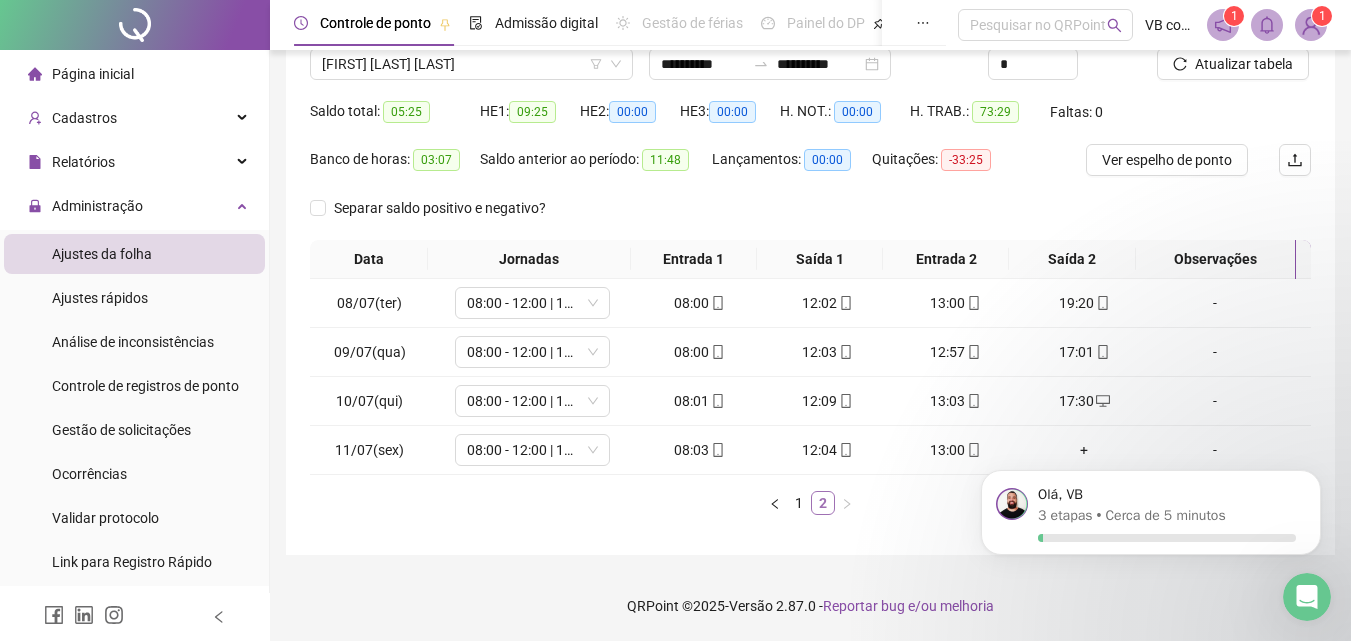 scroll, scrollTop: 166, scrollLeft: 0, axis: vertical 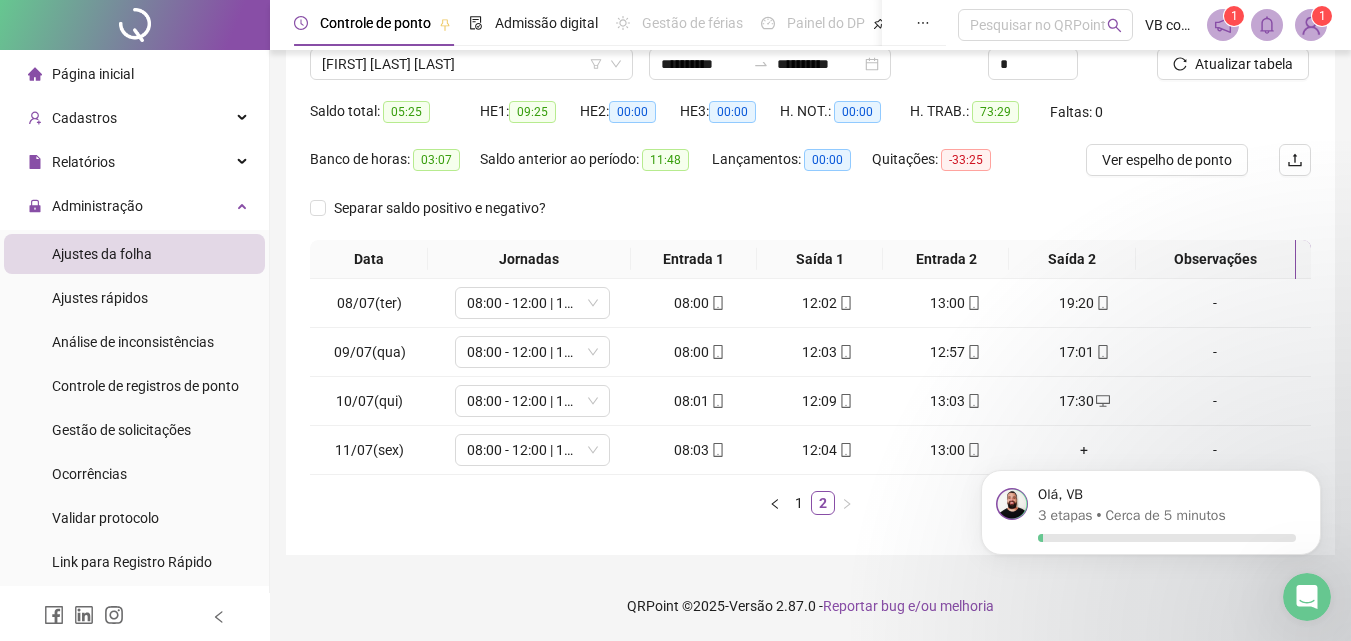 click on "**********" at bounding box center (810, 227) 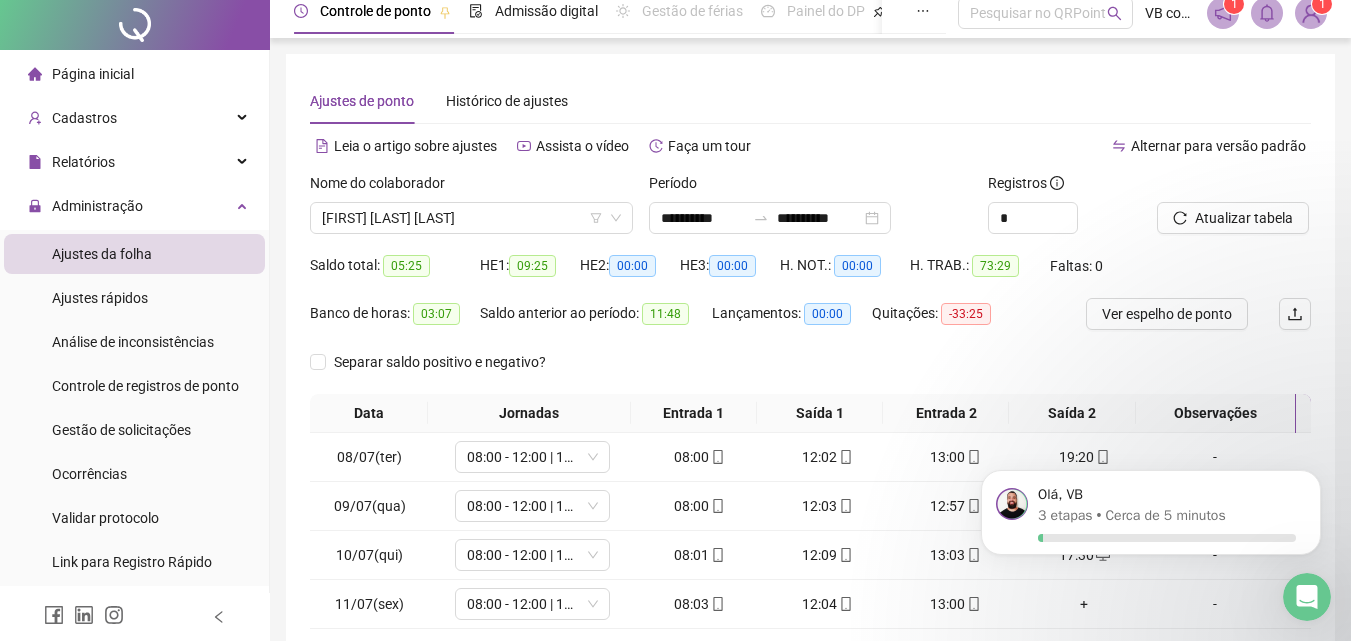 scroll, scrollTop: 0, scrollLeft: 0, axis: both 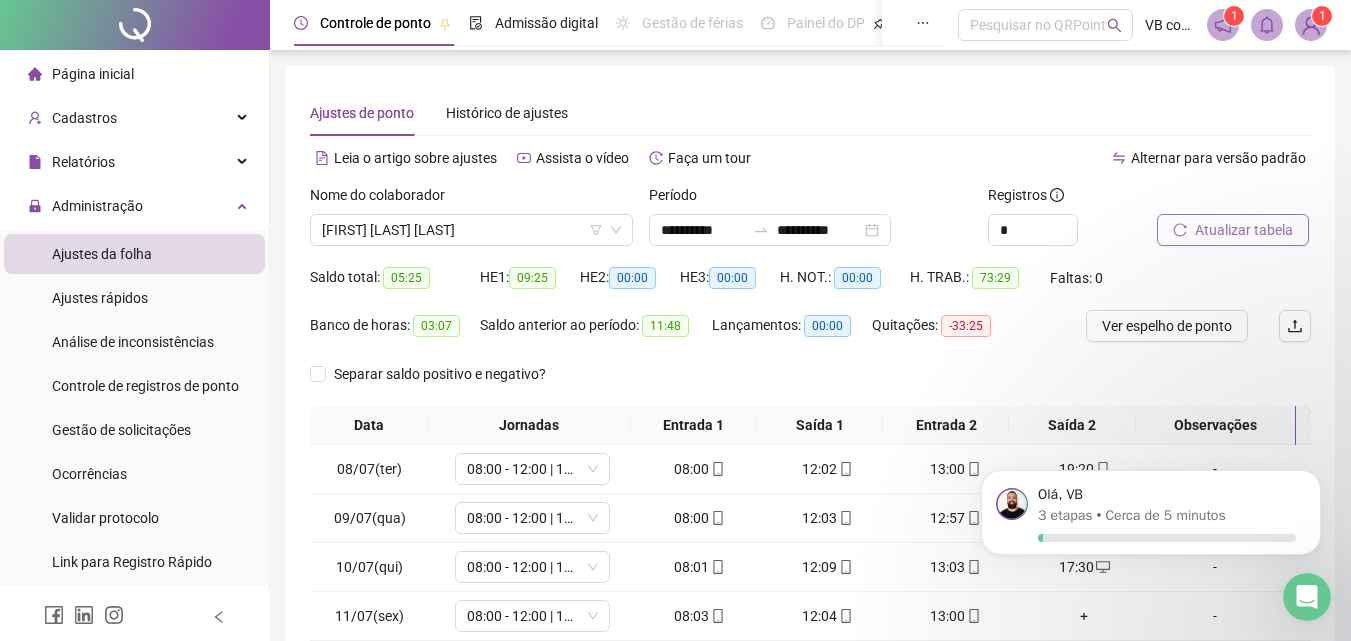 click on "Atualizar tabela" at bounding box center (1244, 230) 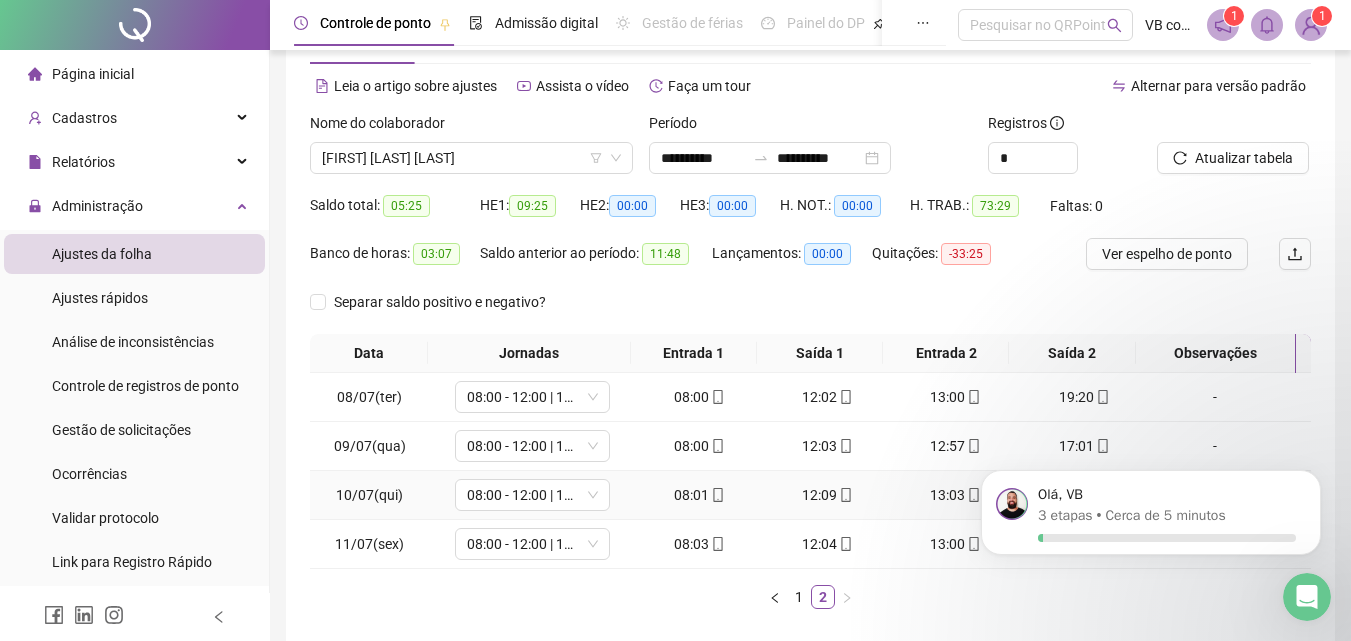 scroll, scrollTop: 166, scrollLeft: 0, axis: vertical 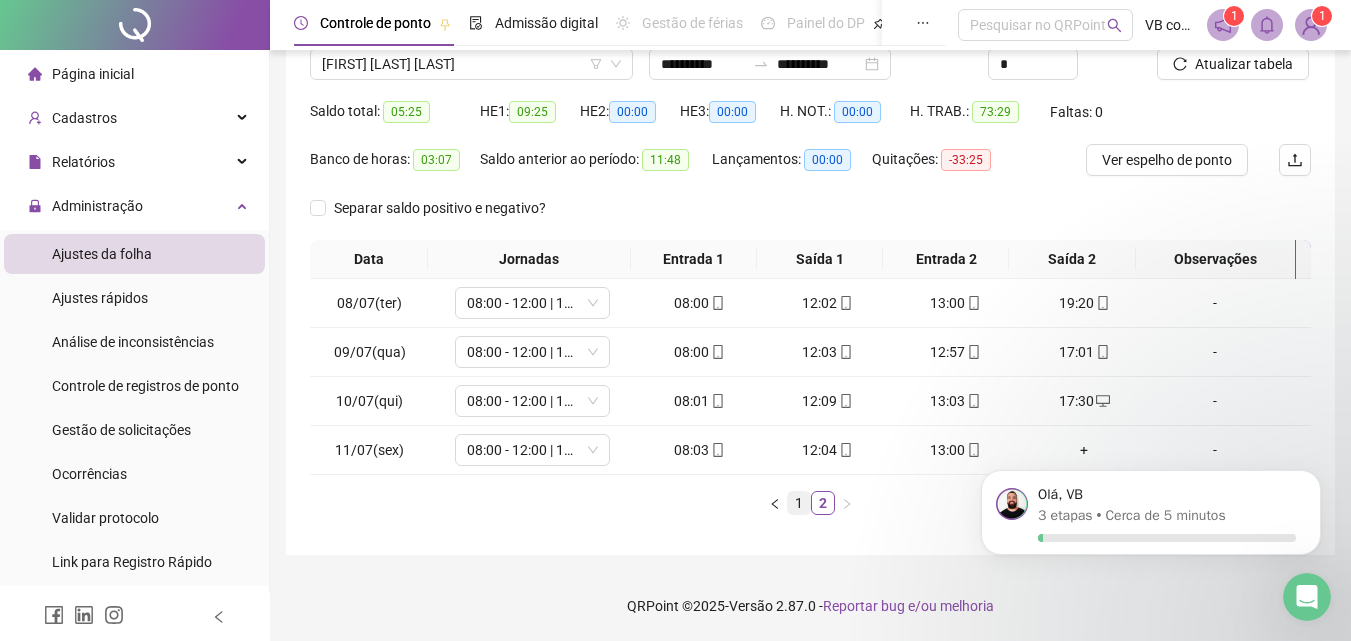 click on "1" at bounding box center (799, 503) 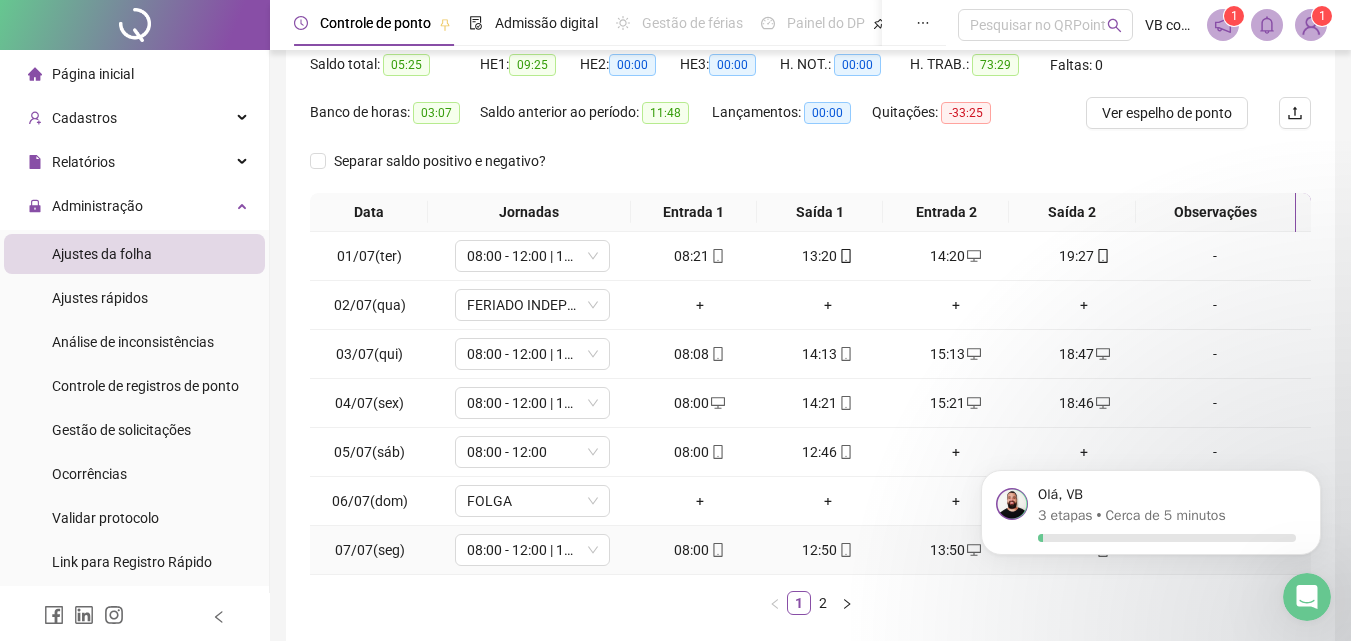 scroll, scrollTop: 113, scrollLeft: 0, axis: vertical 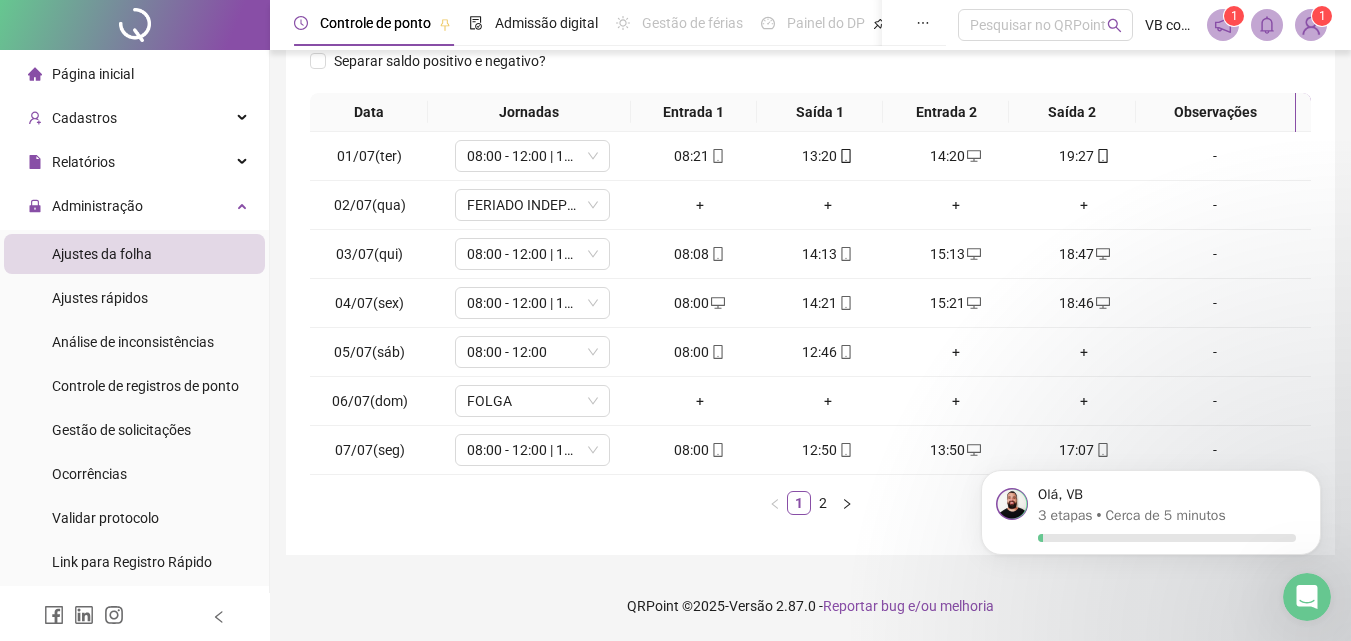 click on "**********" at bounding box center [810, 154] 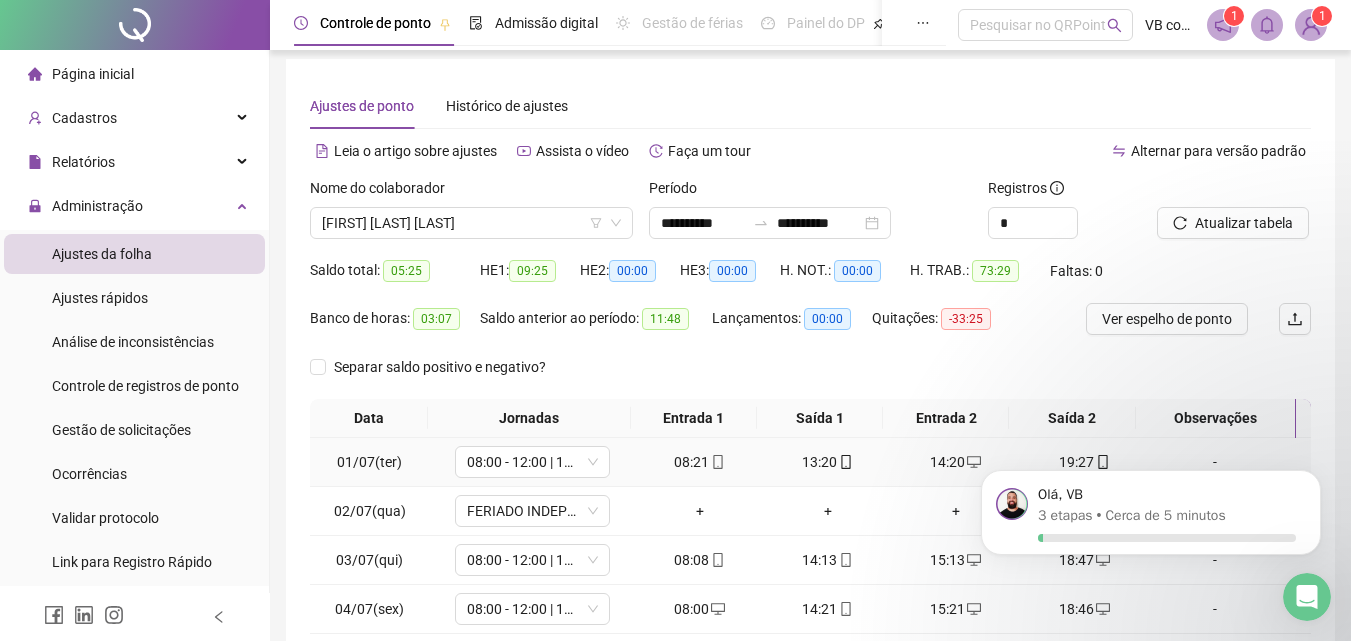 scroll, scrollTop: 0, scrollLeft: 0, axis: both 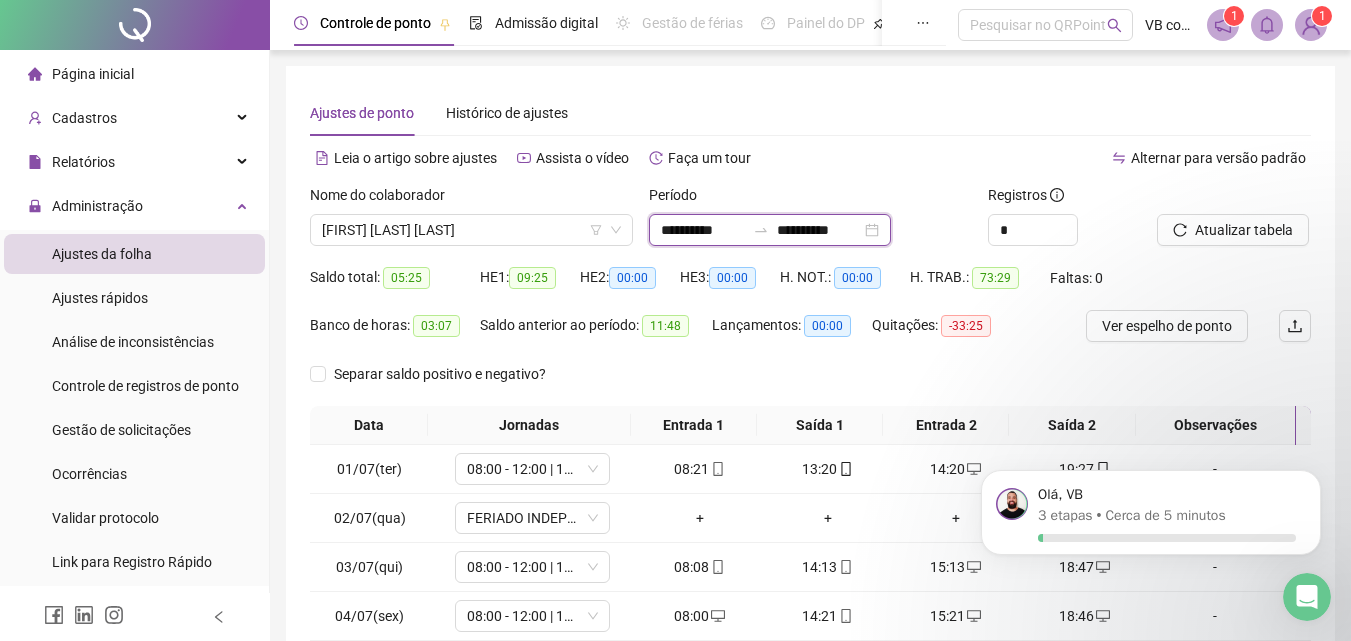click on "**********" at bounding box center (703, 230) 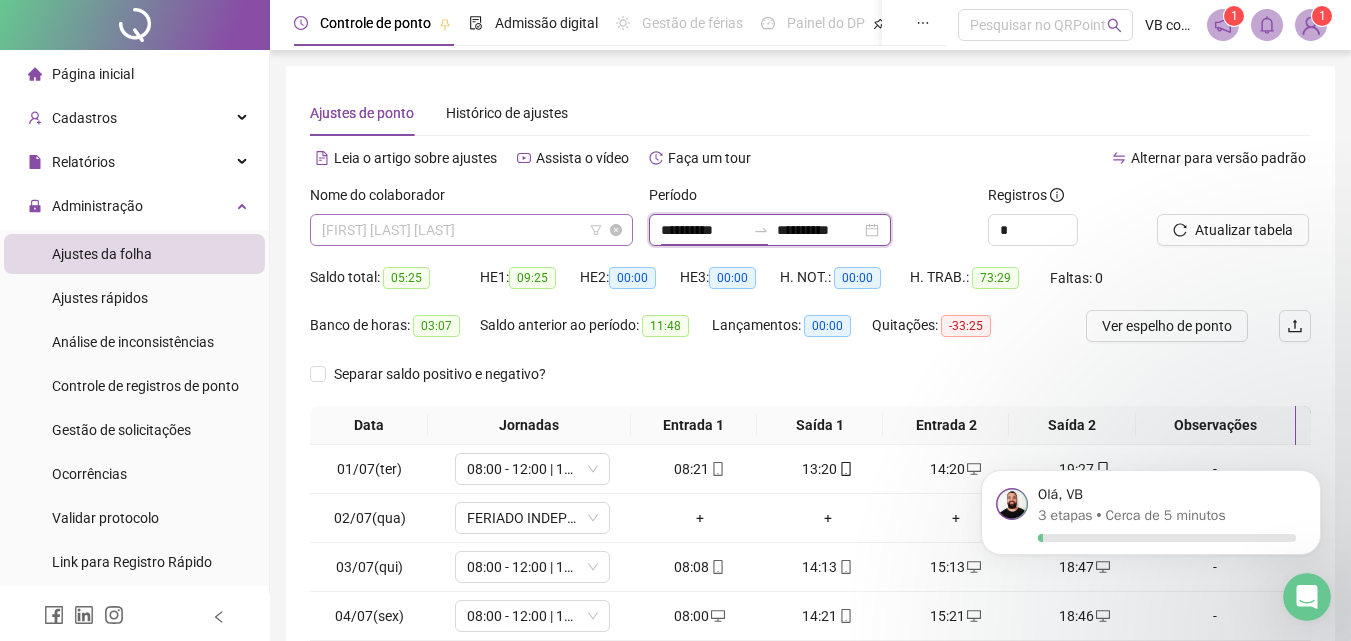 click on "[FIRST] [LAST] [LAST]" at bounding box center [471, 230] 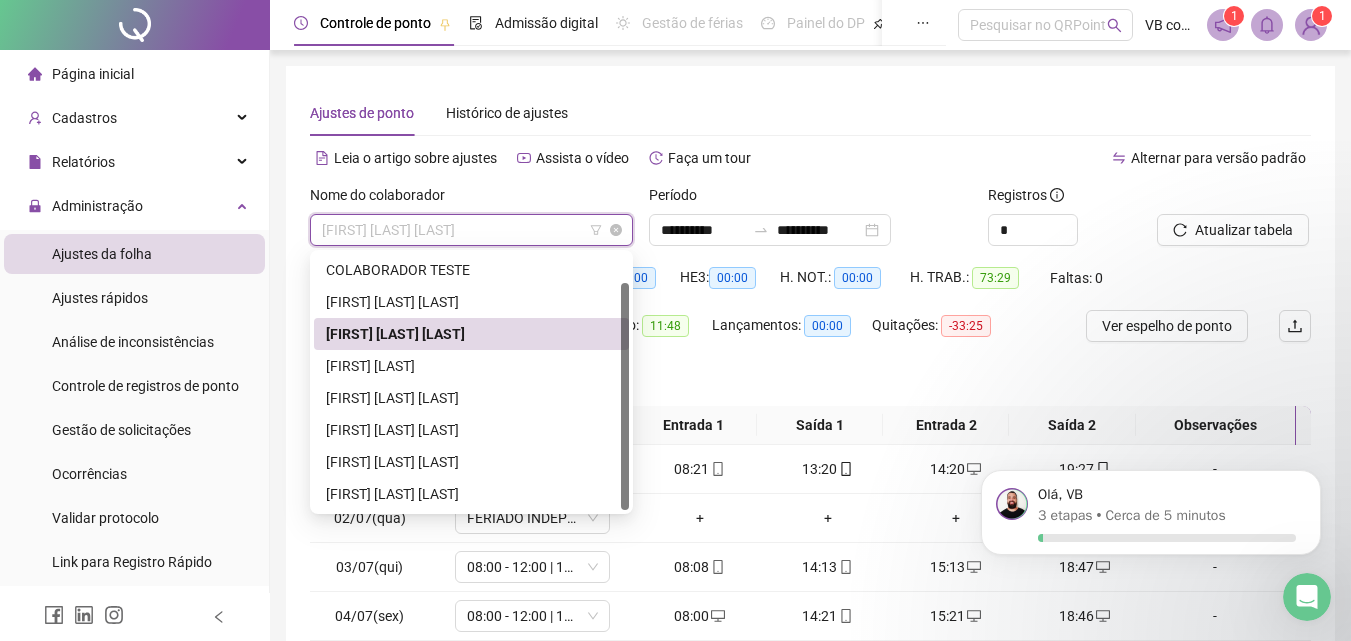 click on "[FIRST] [LAST] [LAST]" at bounding box center [471, 230] 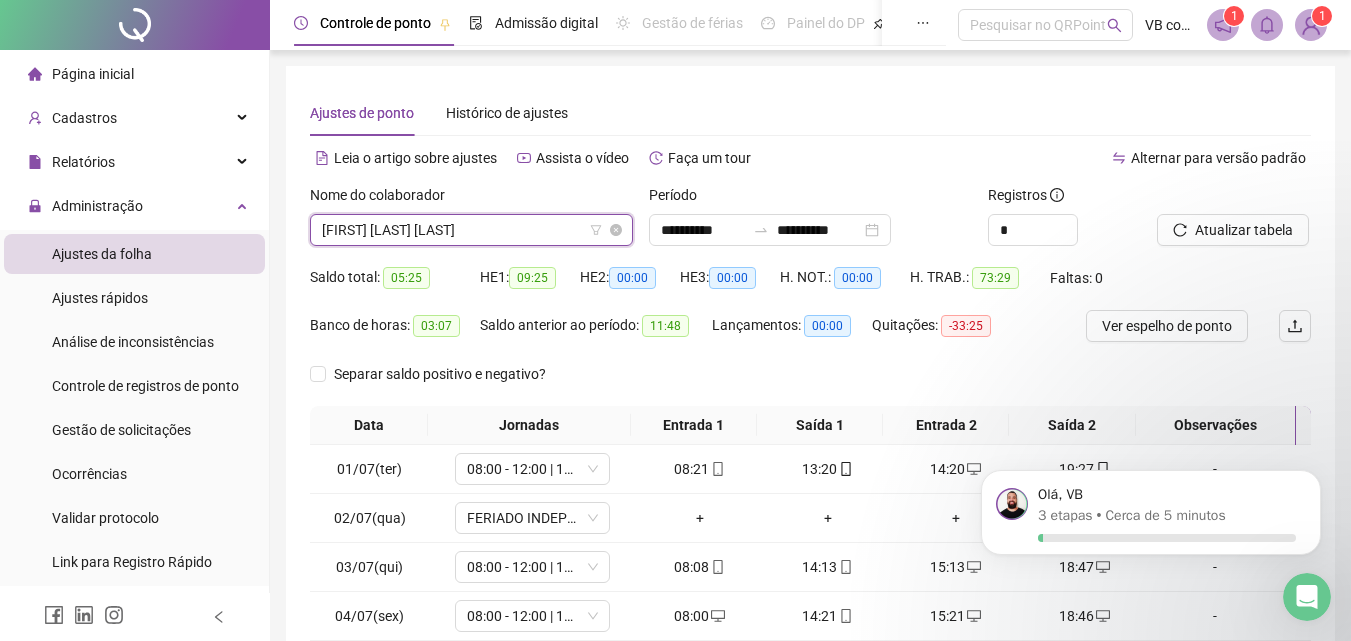 click on "[FIRST] [LAST] [LAST]" at bounding box center (471, 230) 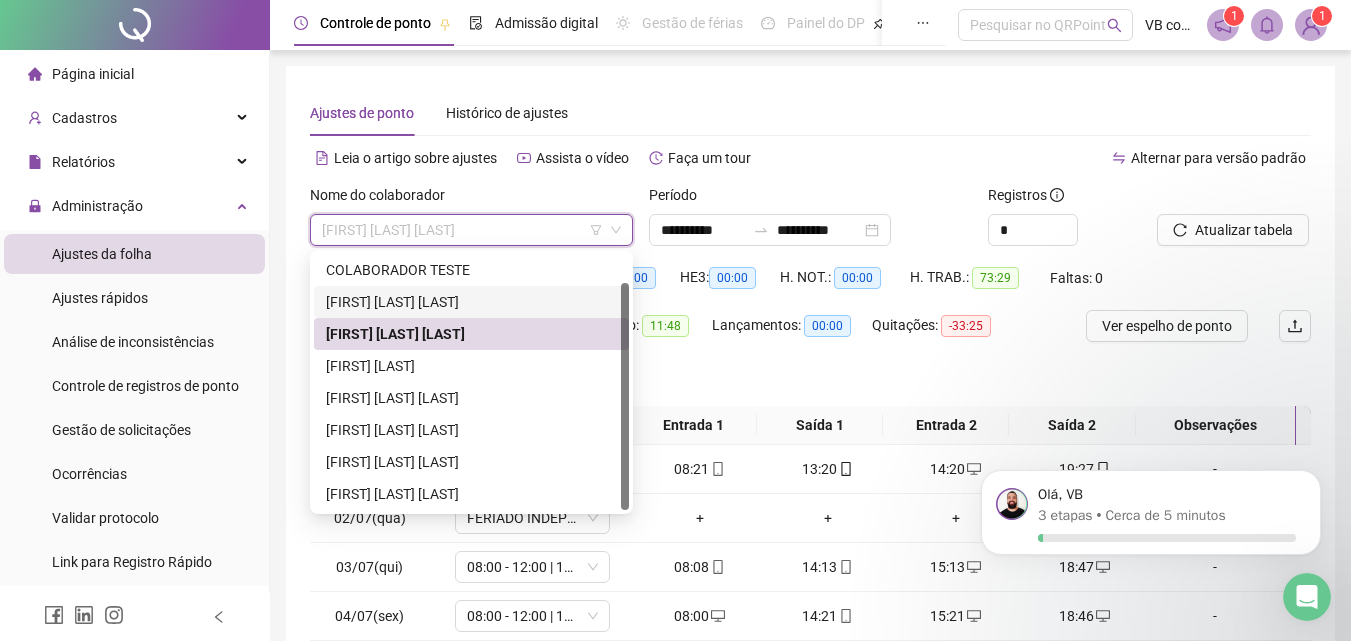 click on "[FIRST] [LAST] [LAST]" at bounding box center (471, 302) 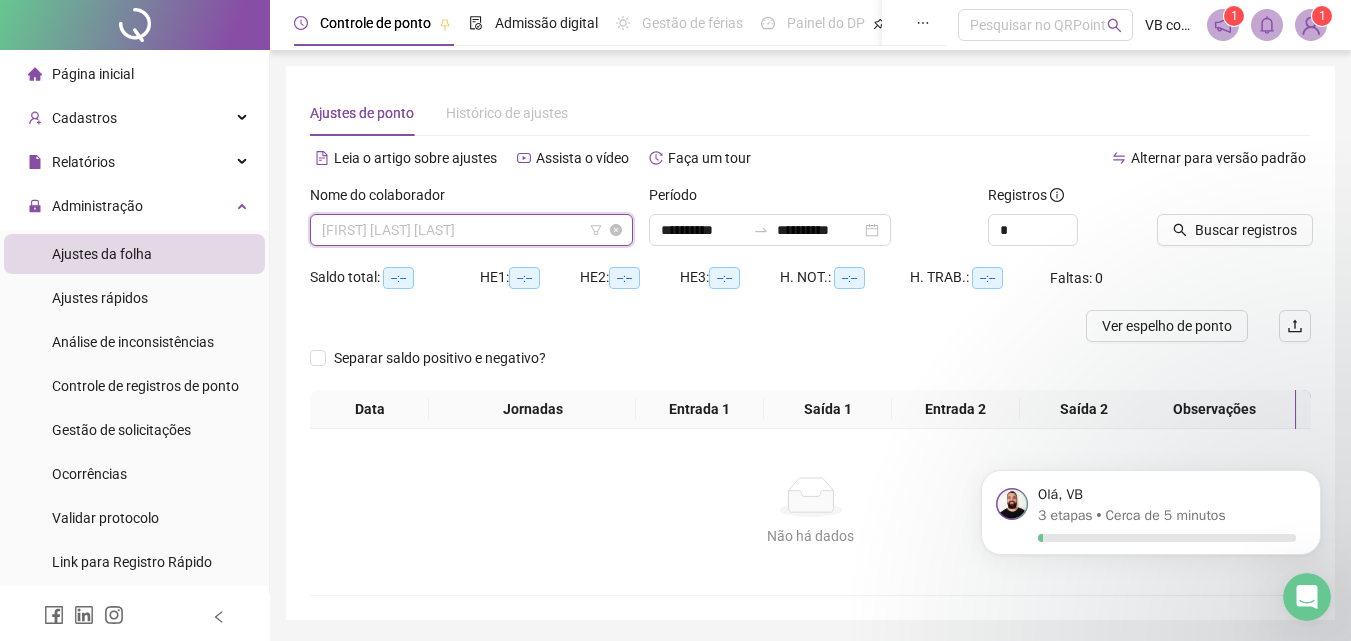 click on "[FIRST] [LAST] [LAST]" at bounding box center (471, 230) 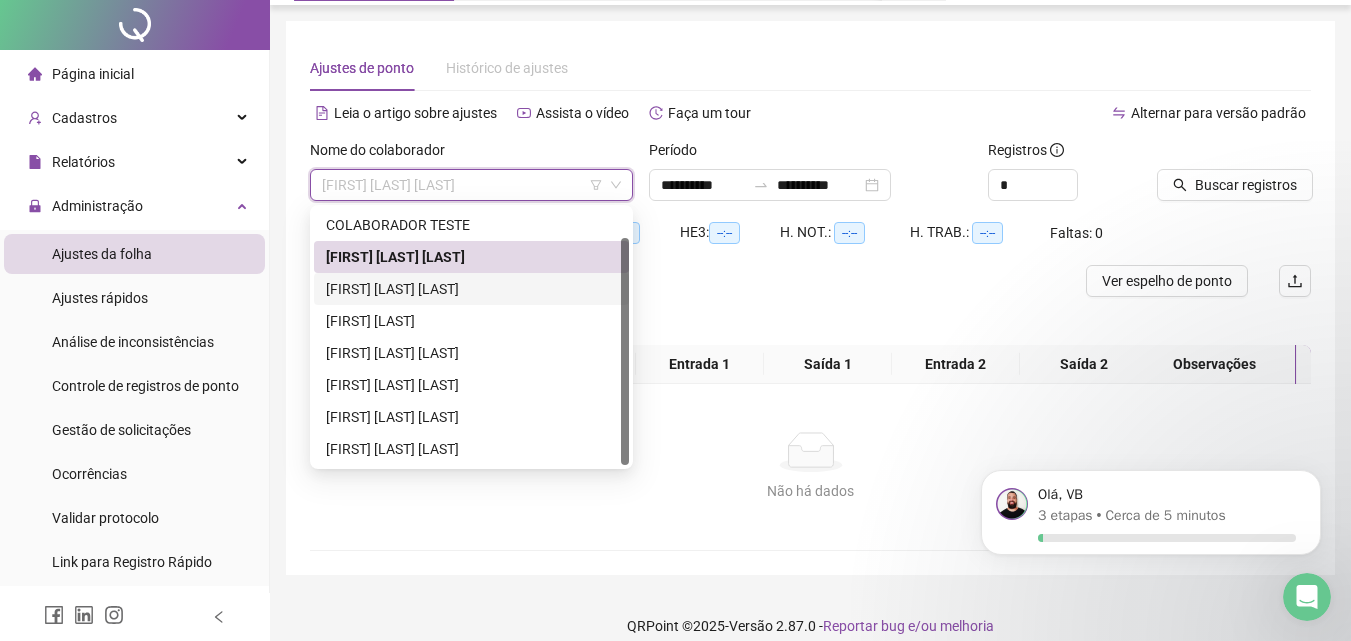 scroll, scrollTop: 65, scrollLeft: 0, axis: vertical 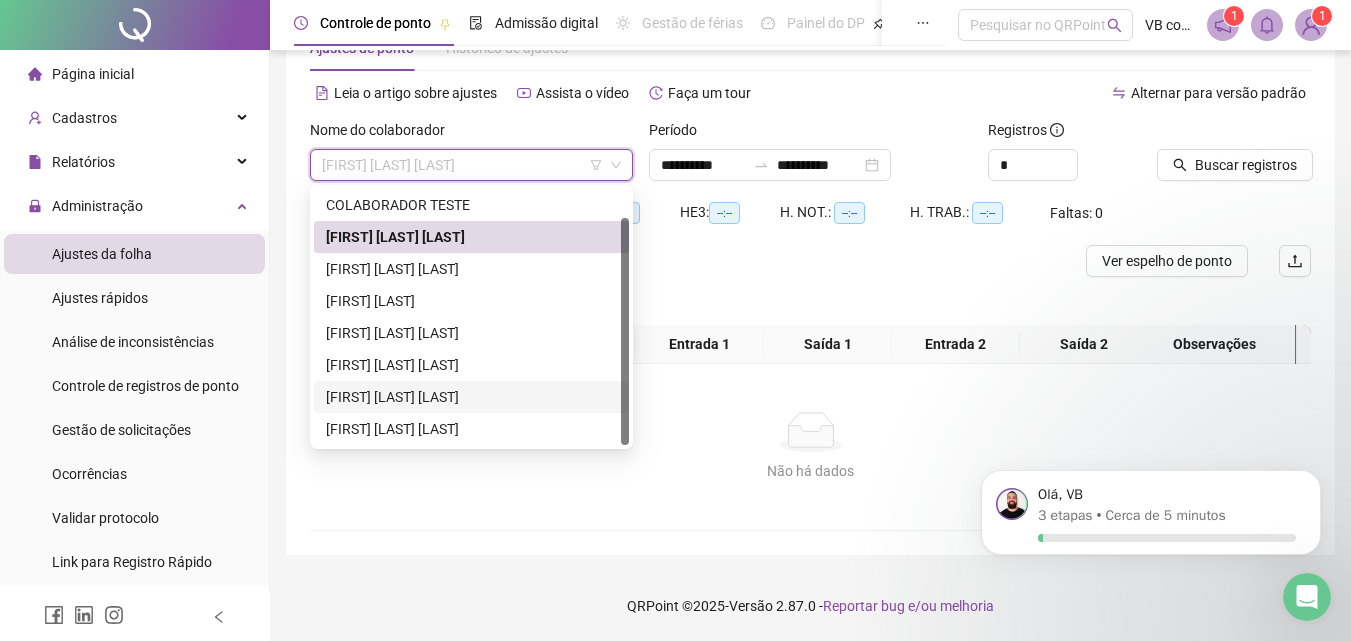 click on "[FIRST] [LAST] [LAST]" at bounding box center [471, 397] 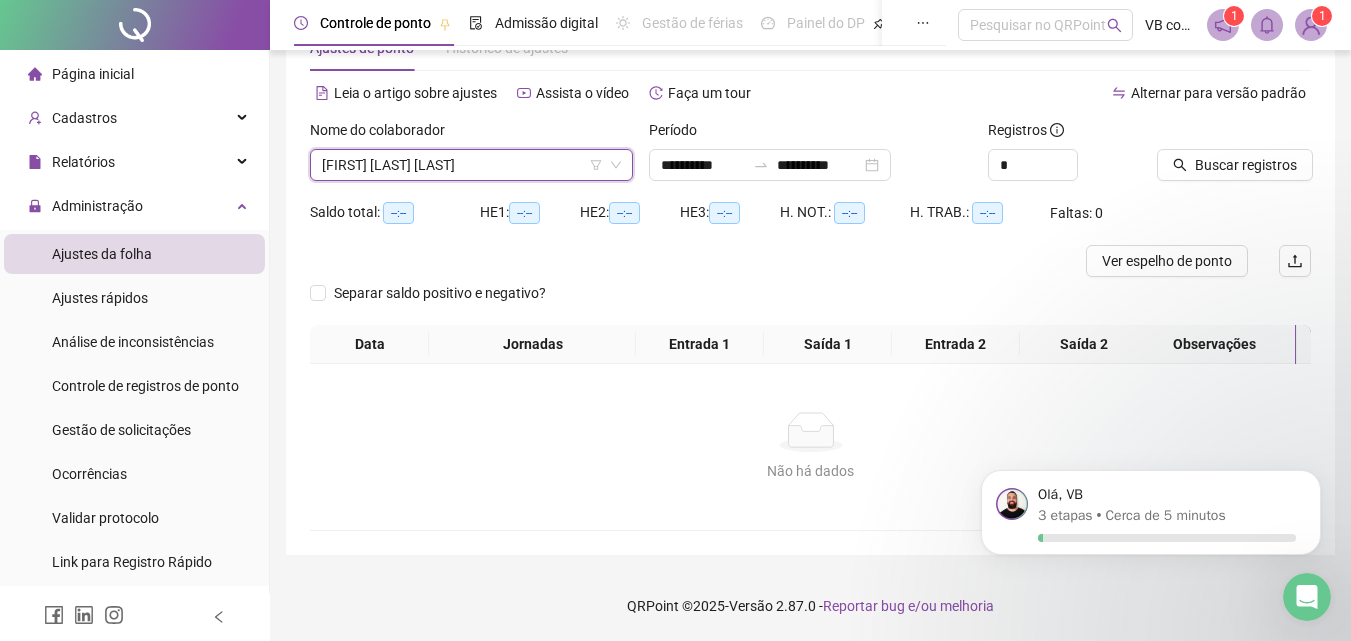 click on "Período" at bounding box center [810, 134] 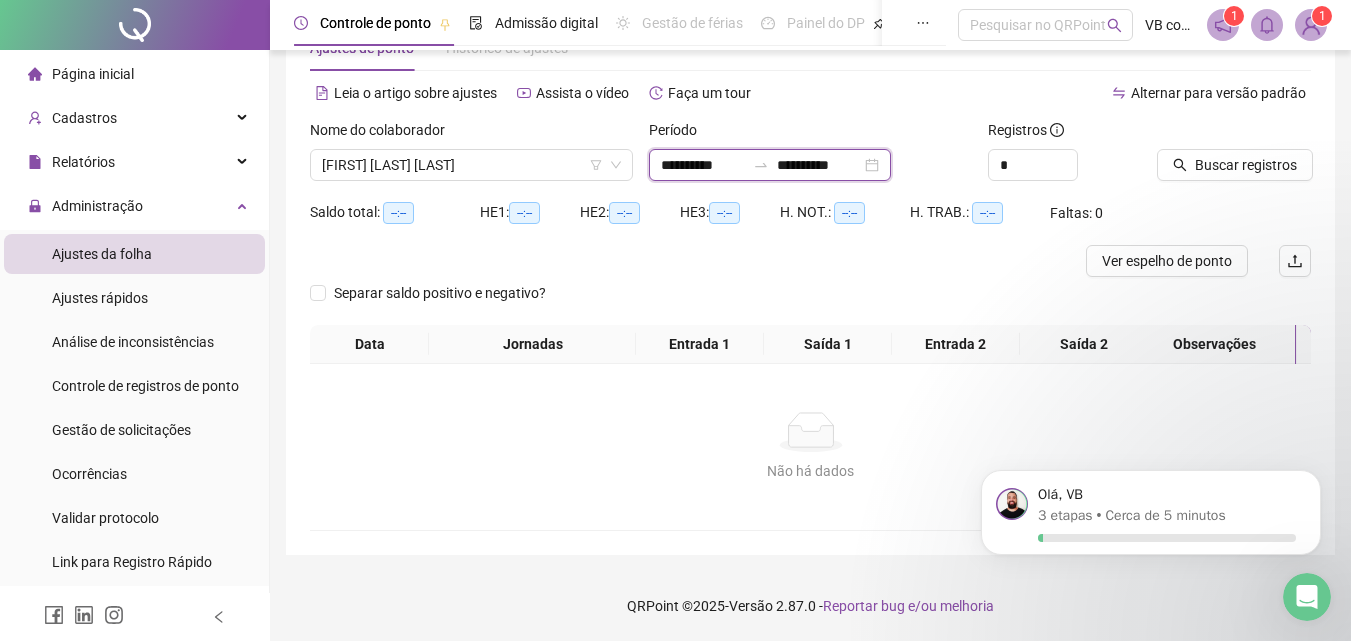 click on "**********" at bounding box center (819, 165) 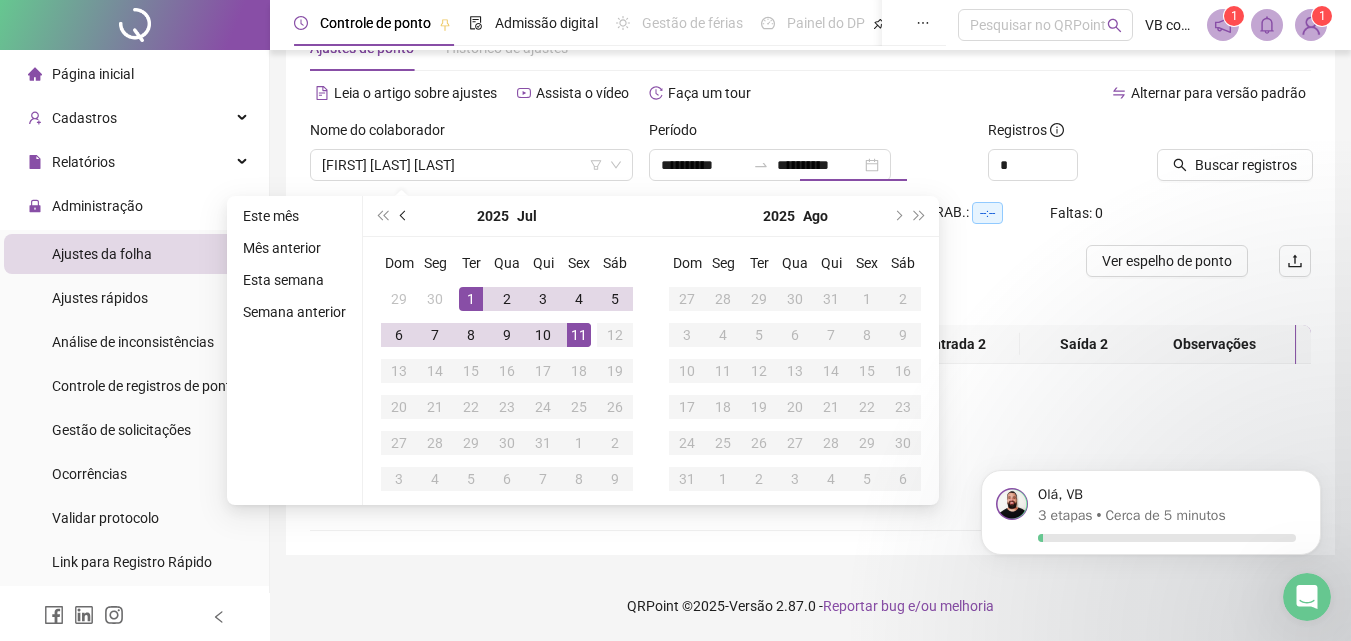 click at bounding box center [404, 216] 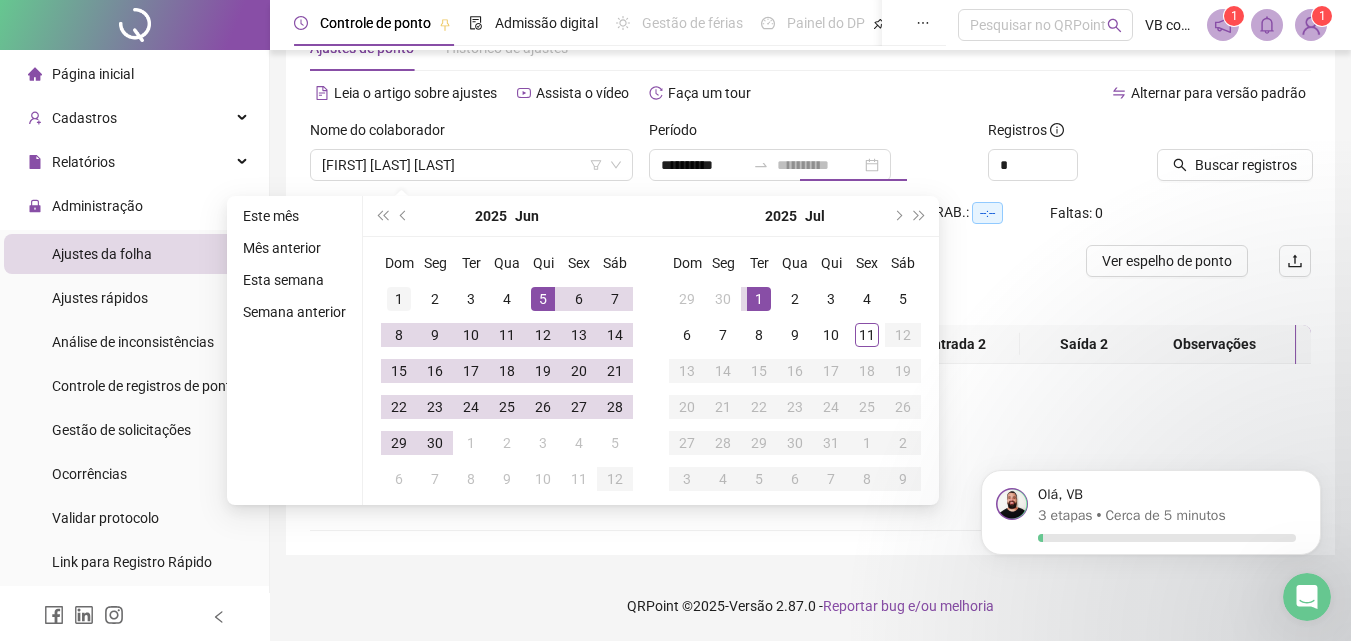 type on "**********" 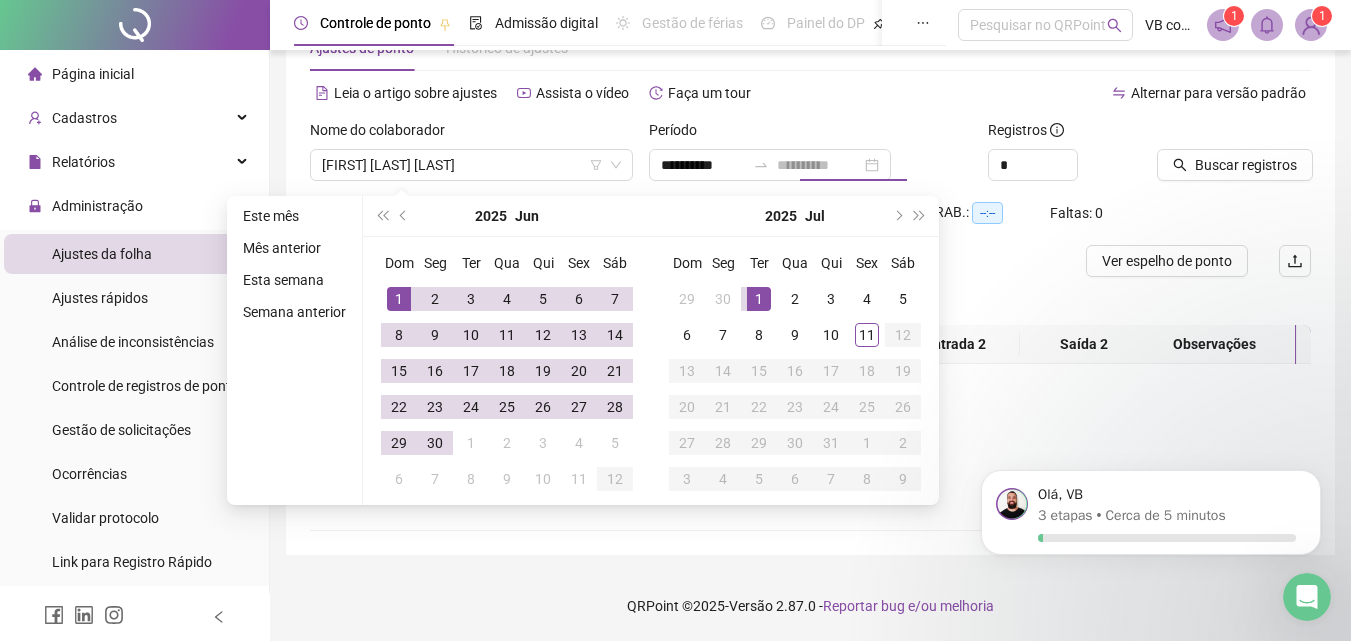 click on "1" at bounding box center [399, 299] 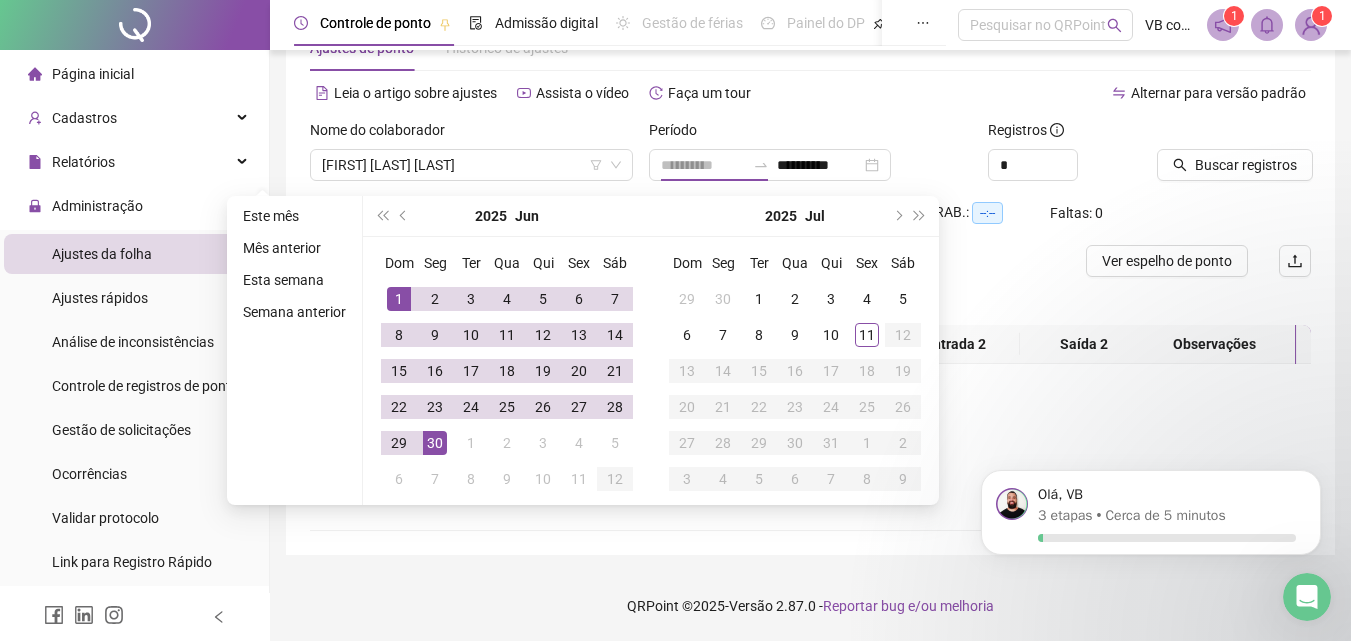 click on "30" at bounding box center (435, 443) 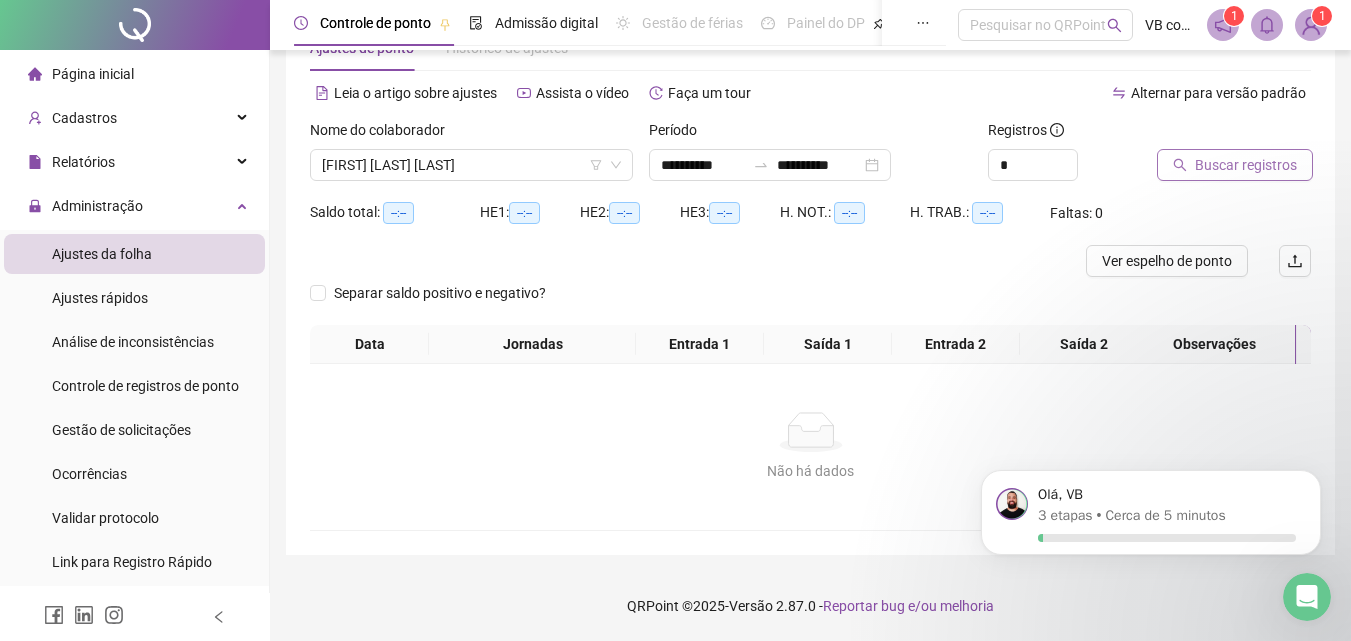 click on "Buscar registros" at bounding box center (1246, 165) 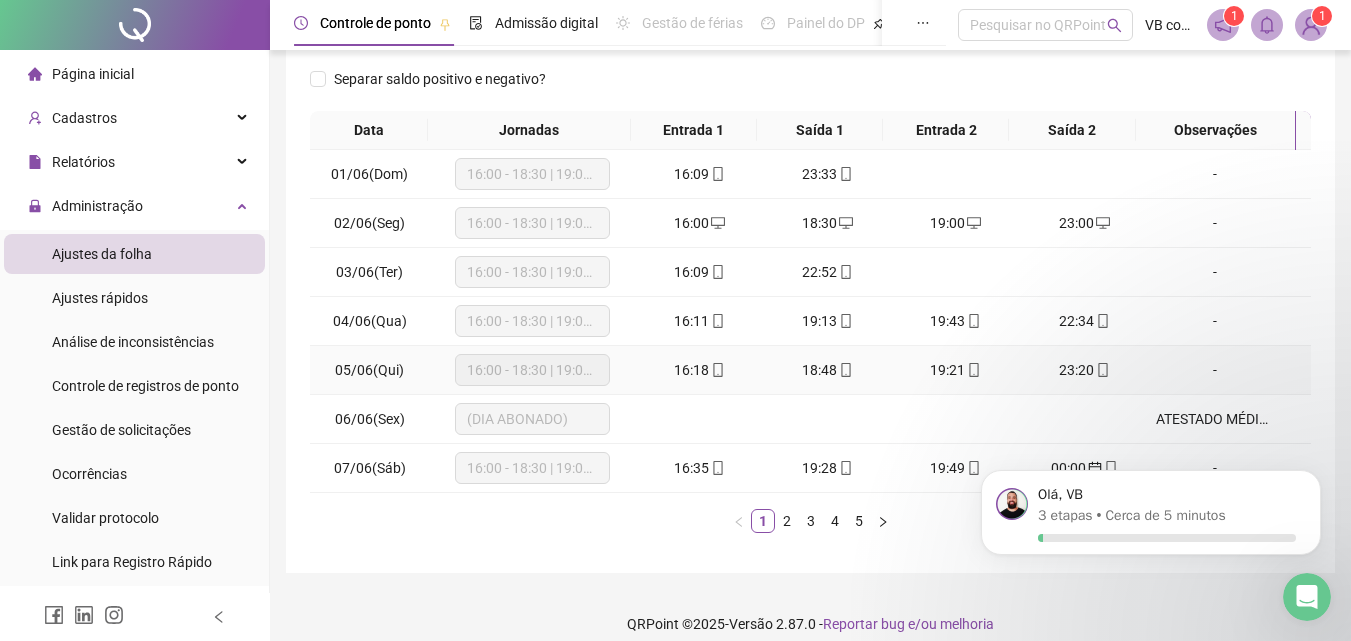 scroll, scrollTop: 313, scrollLeft: 0, axis: vertical 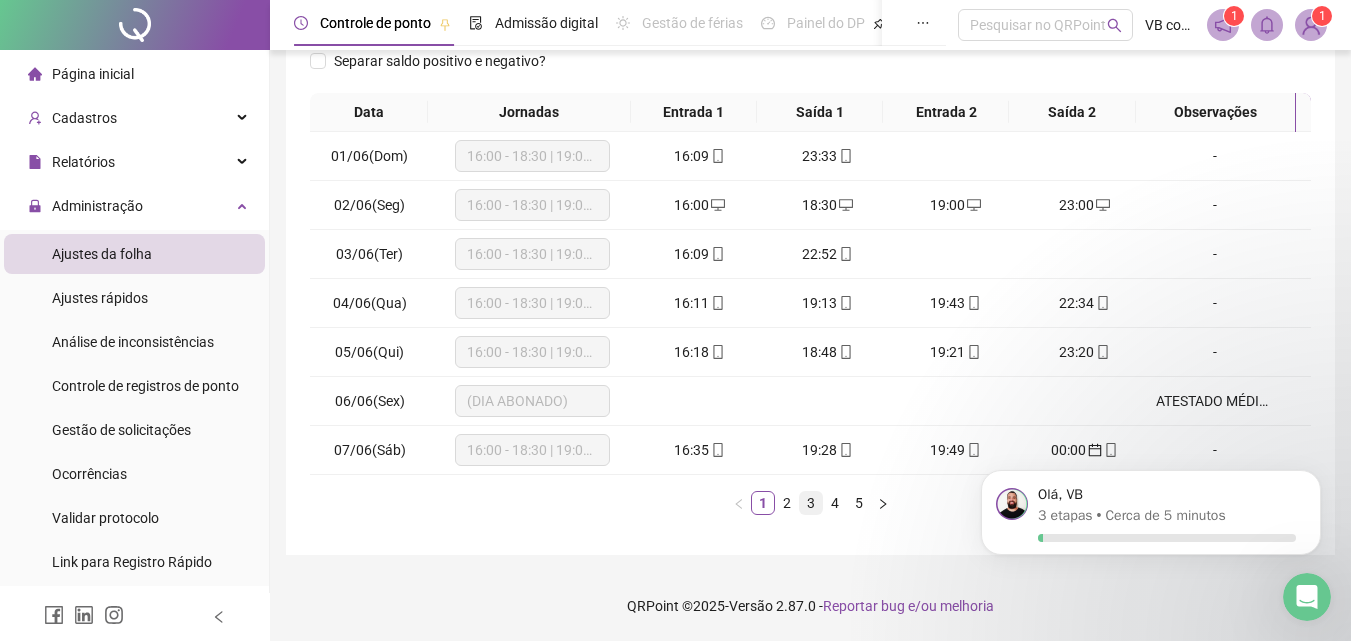 click on "3" at bounding box center [811, 503] 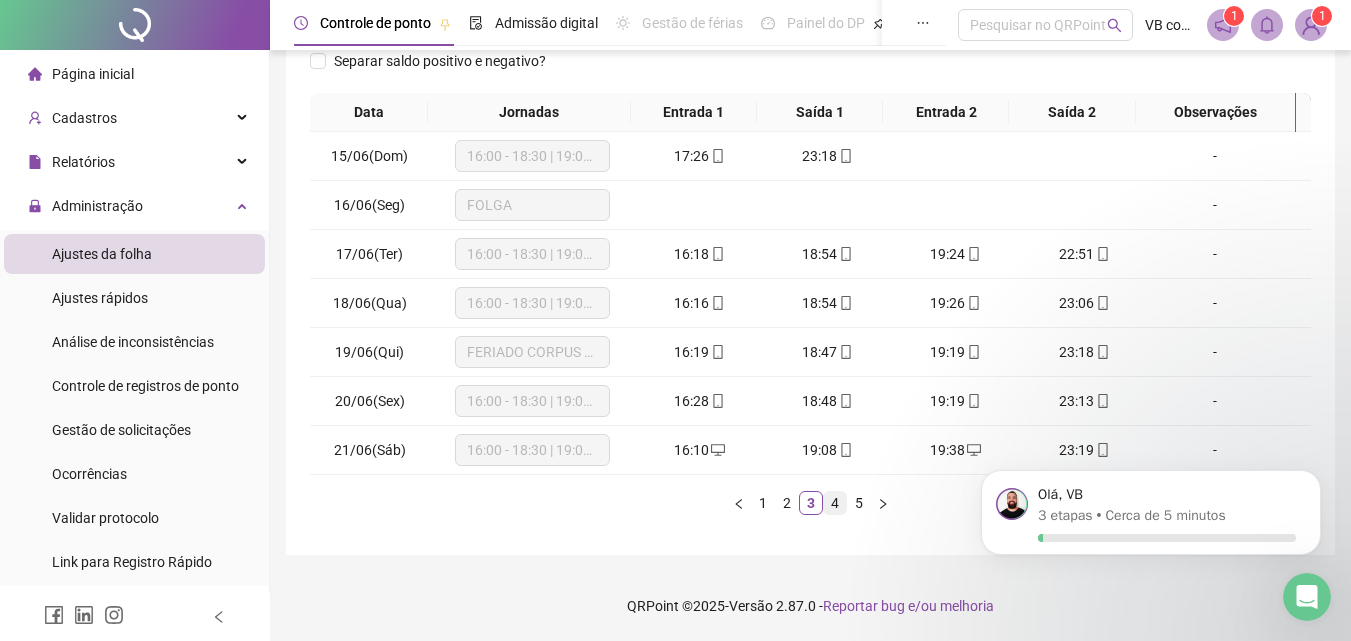 click on "4" at bounding box center (835, 503) 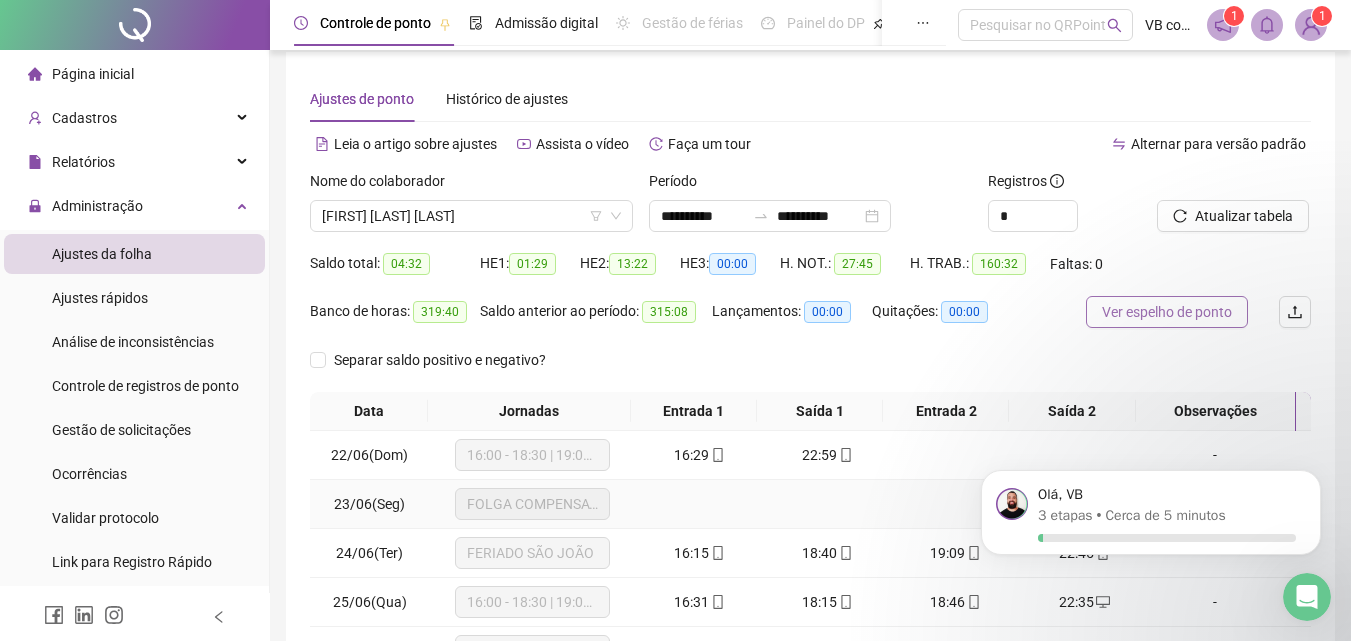 scroll, scrollTop: 13, scrollLeft: 0, axis: vertical 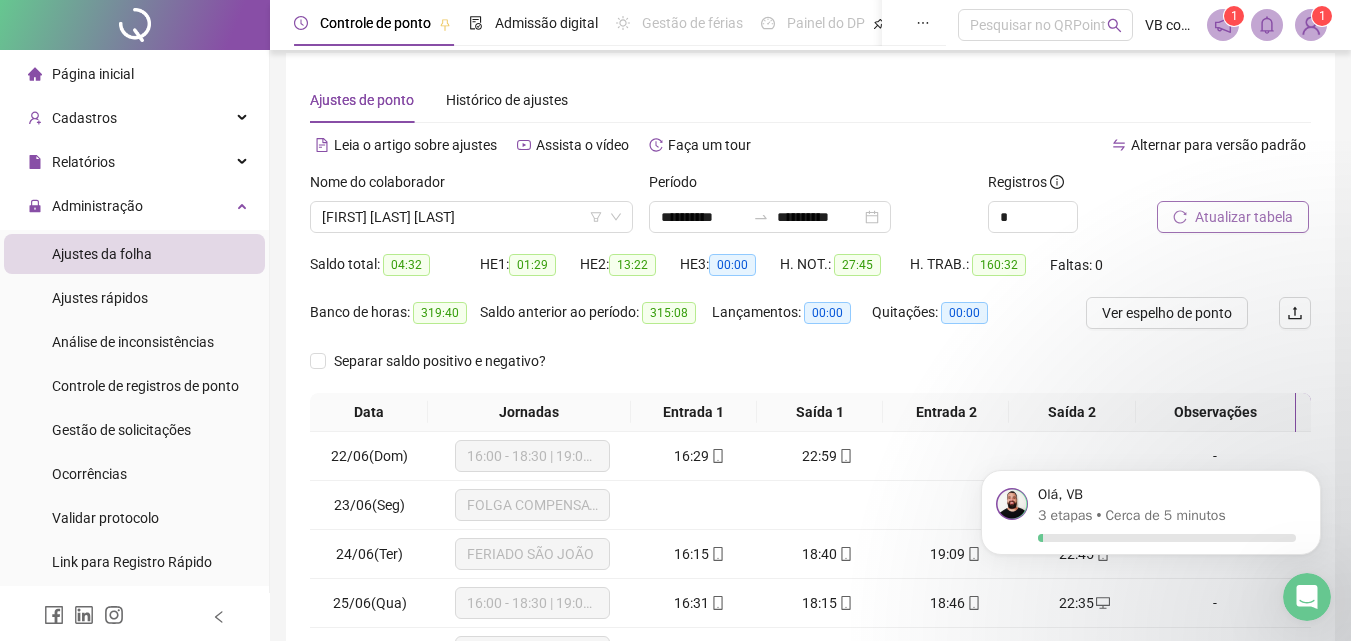 click 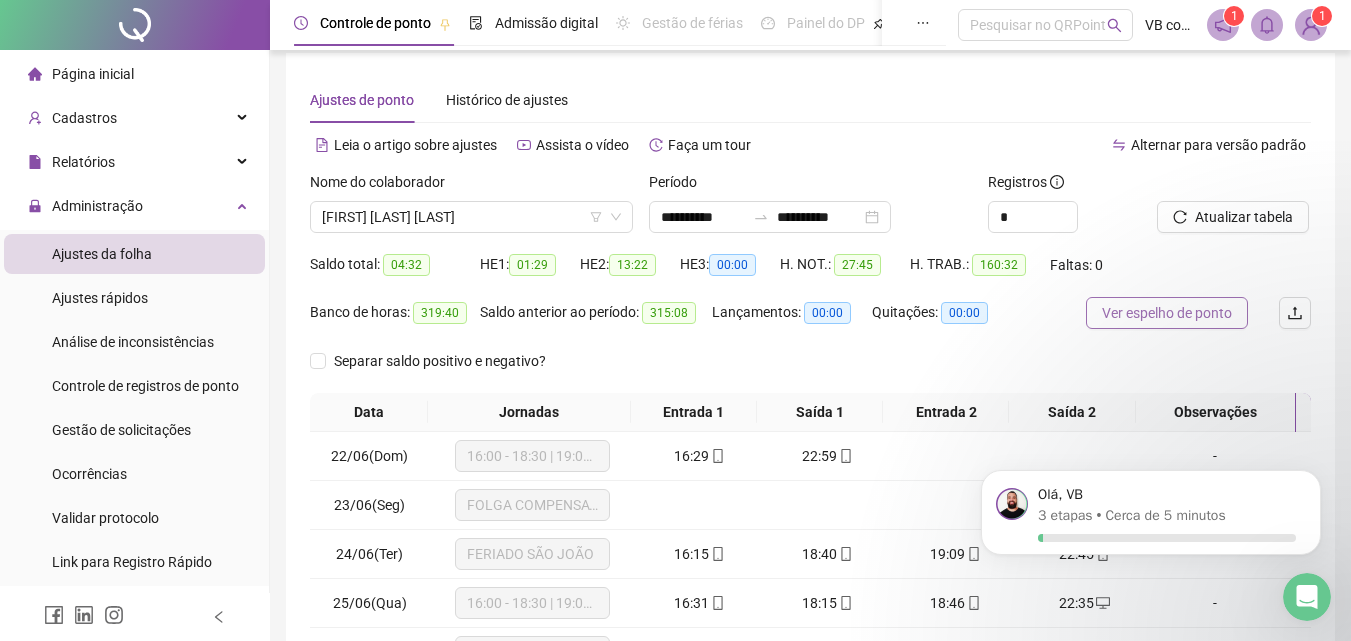 click on "Ver espelho de ponto" at bounding box center (1167, 313) 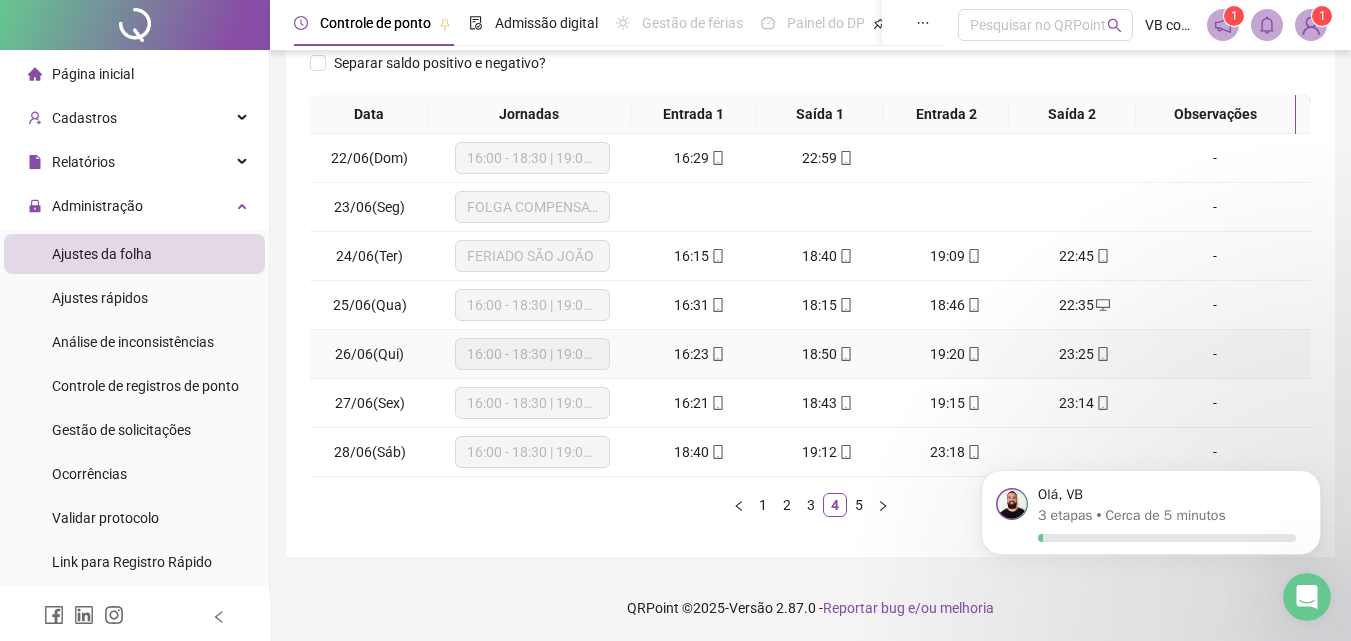 scroll, scrollTop: 313, scrollLeft: 0, axis: vertical 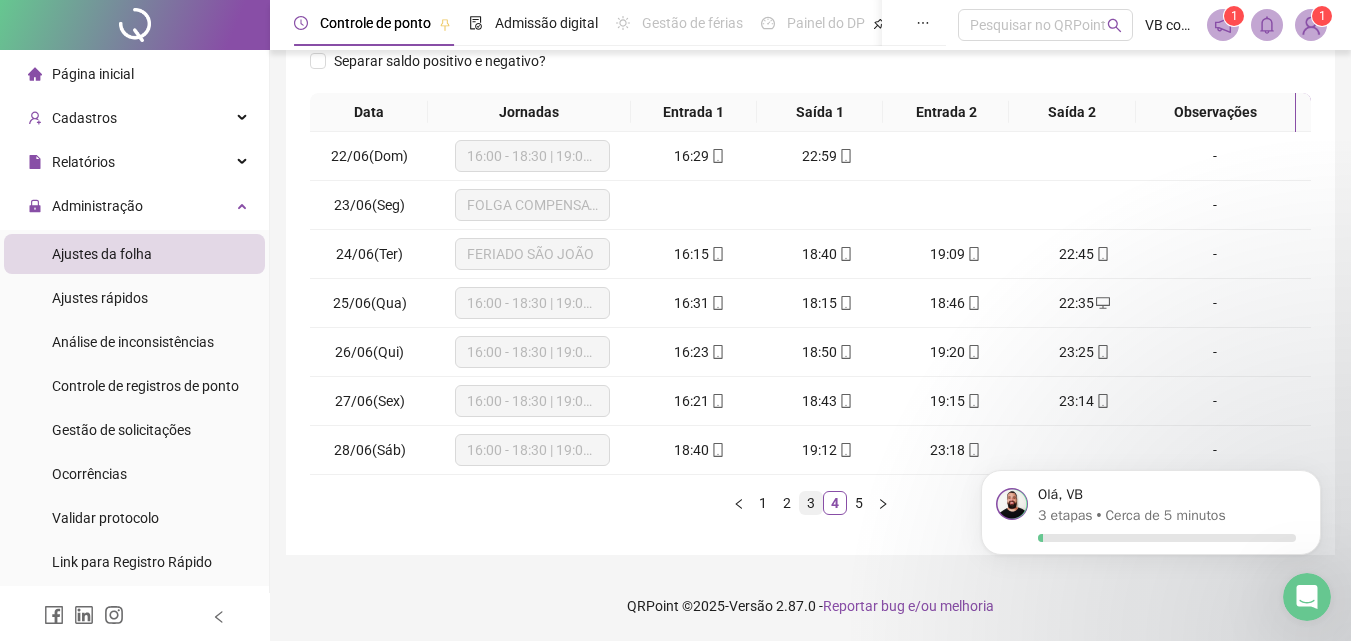 click on "3" at bounding box center [811, 503] 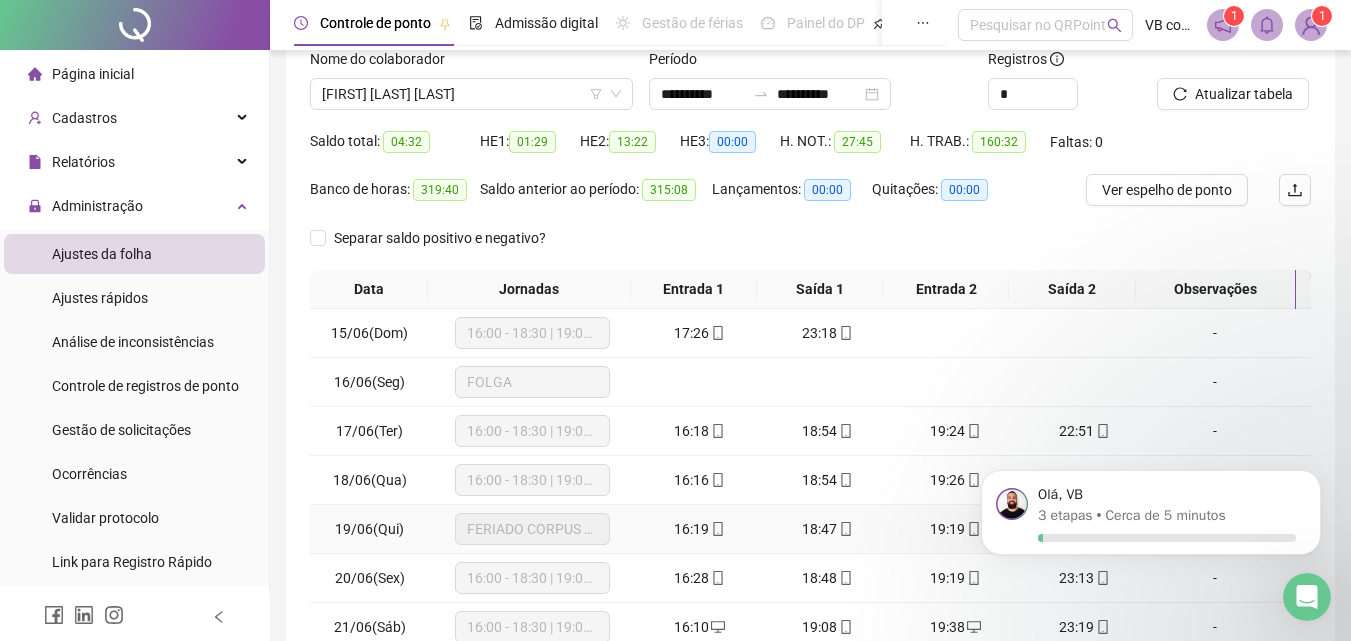 scroll, scrollTop: 113, scrollLeft: 0, axis: vertical 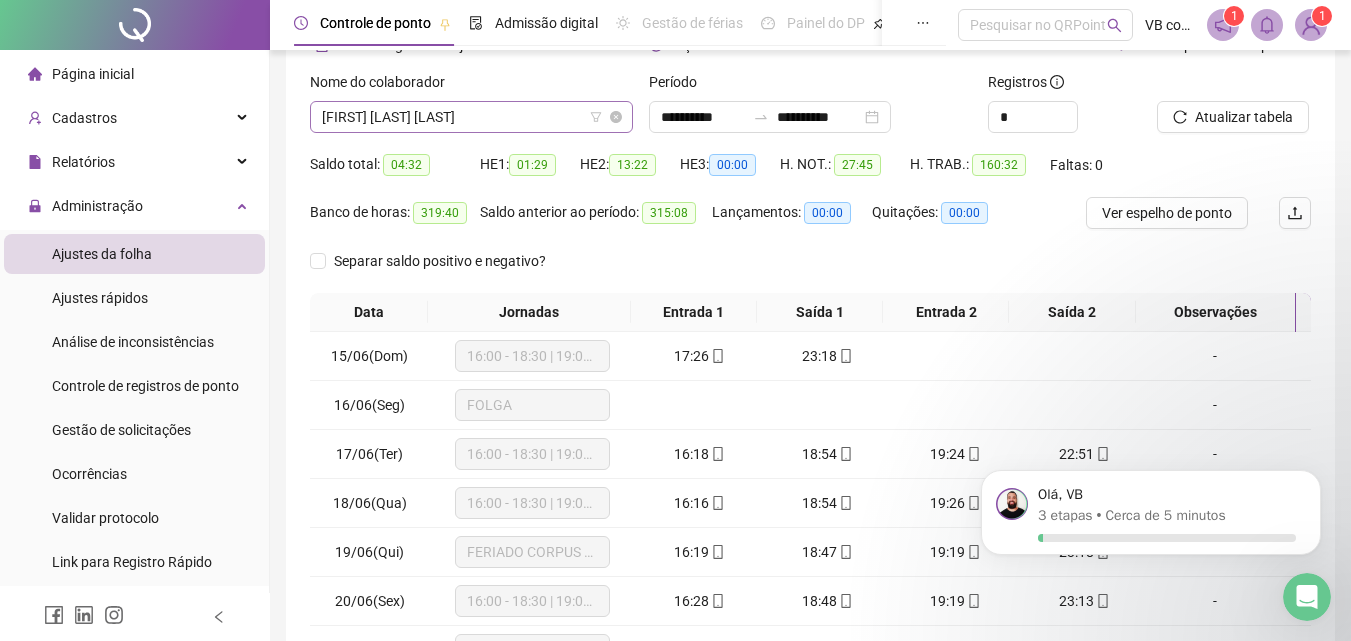 click on "[FIRST] [LAST] [LAST]" at bounding box center [471, 117] 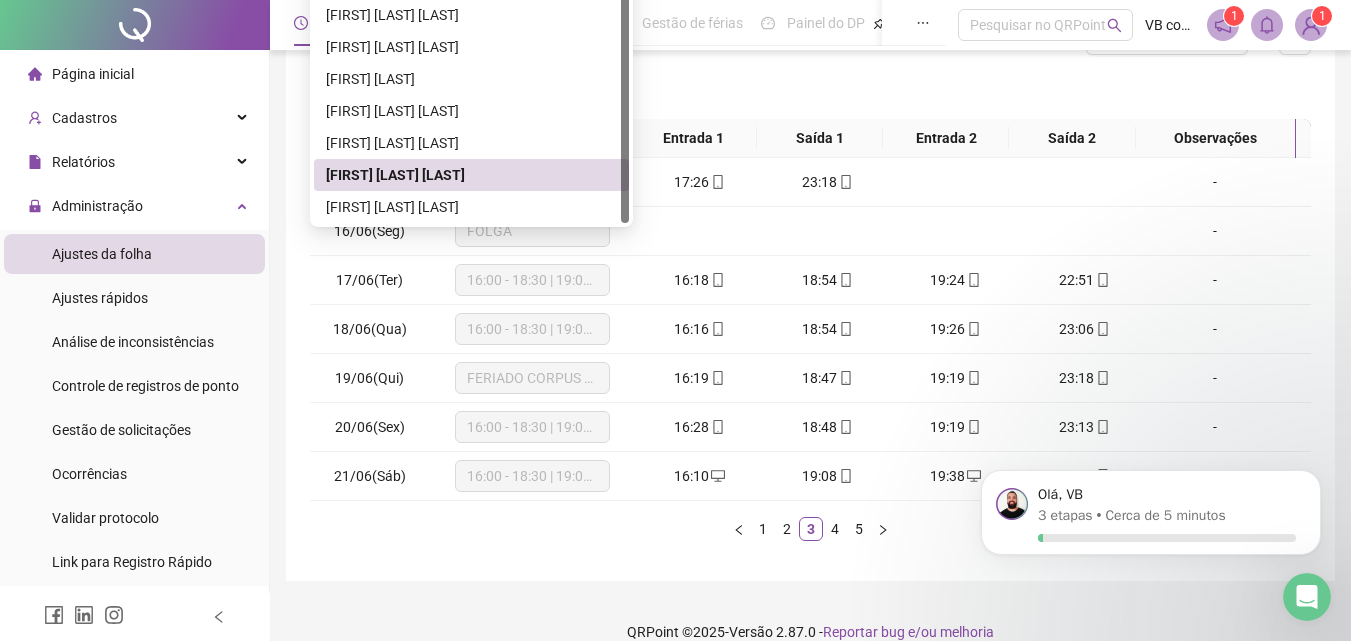 scroll, scrollTop: 313, scrollLeft: 0, axis: vertical 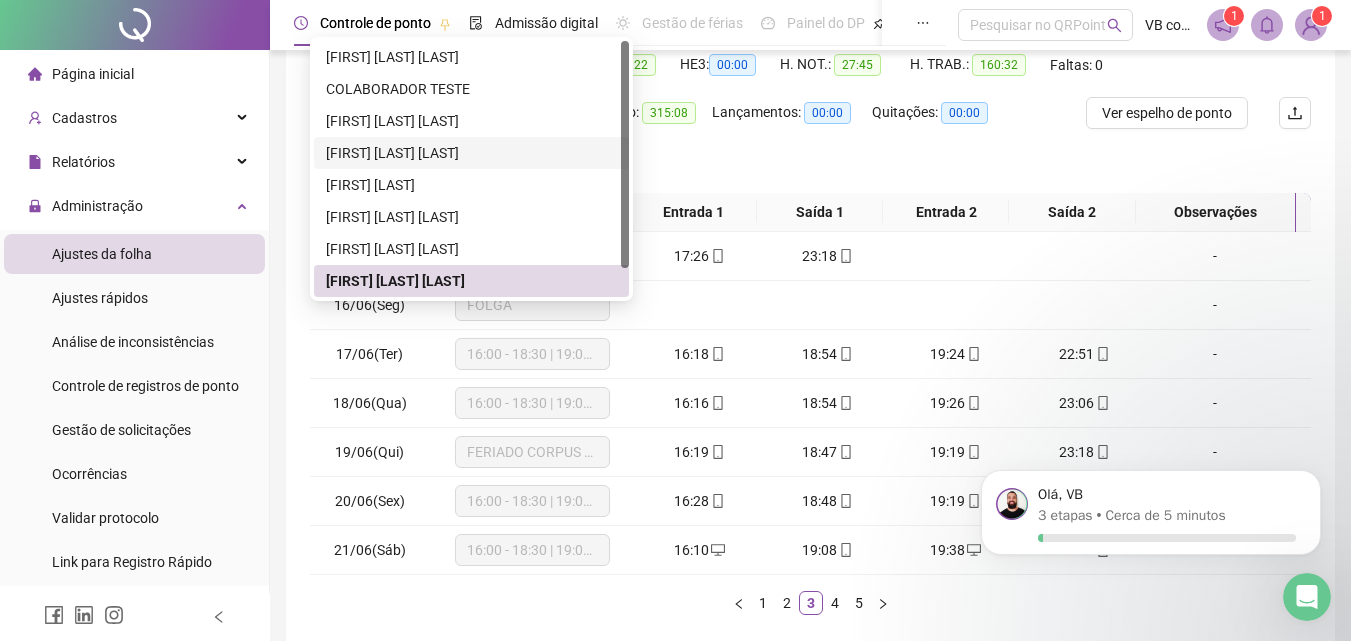 click on "[FIRST] [LAST] [LAST]" at bounding box center (471, 121) 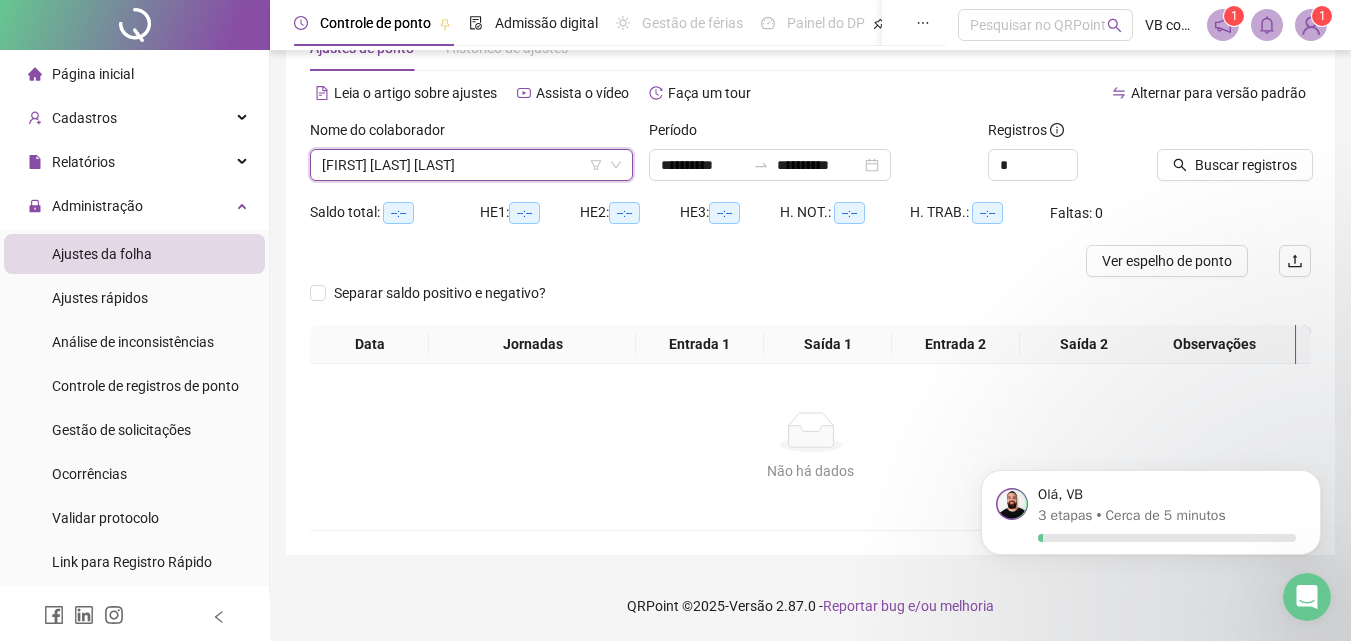 scroll, scrollTop: 65, scrollLeft: 0, axis: vertical 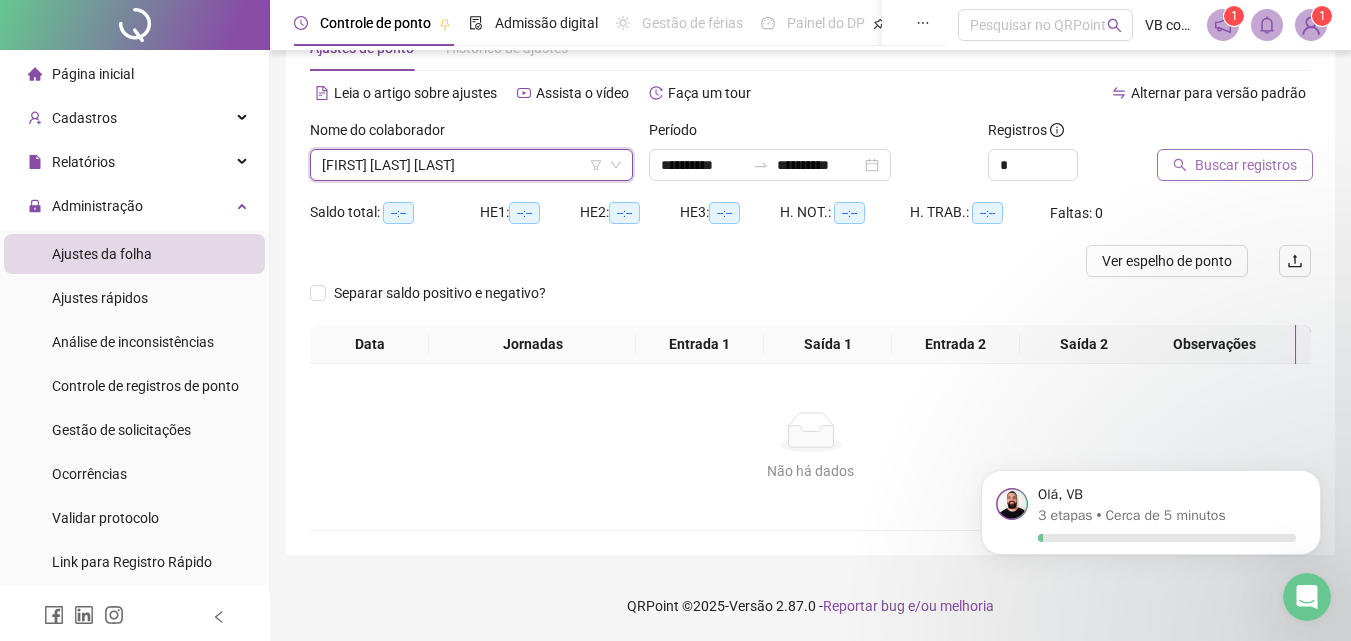 click on "Buscar registros" at bounding box center (1246, 165) 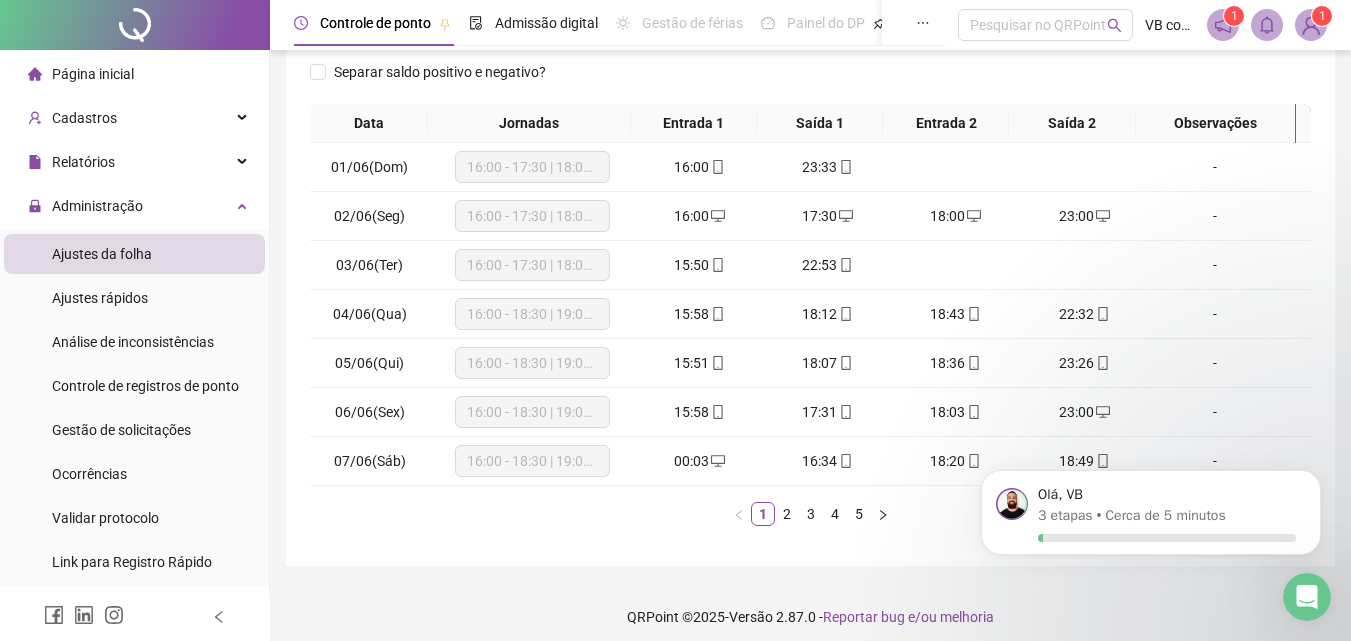 scroll, scrollTop: 313, scrollLeft: 0, axis: vertical 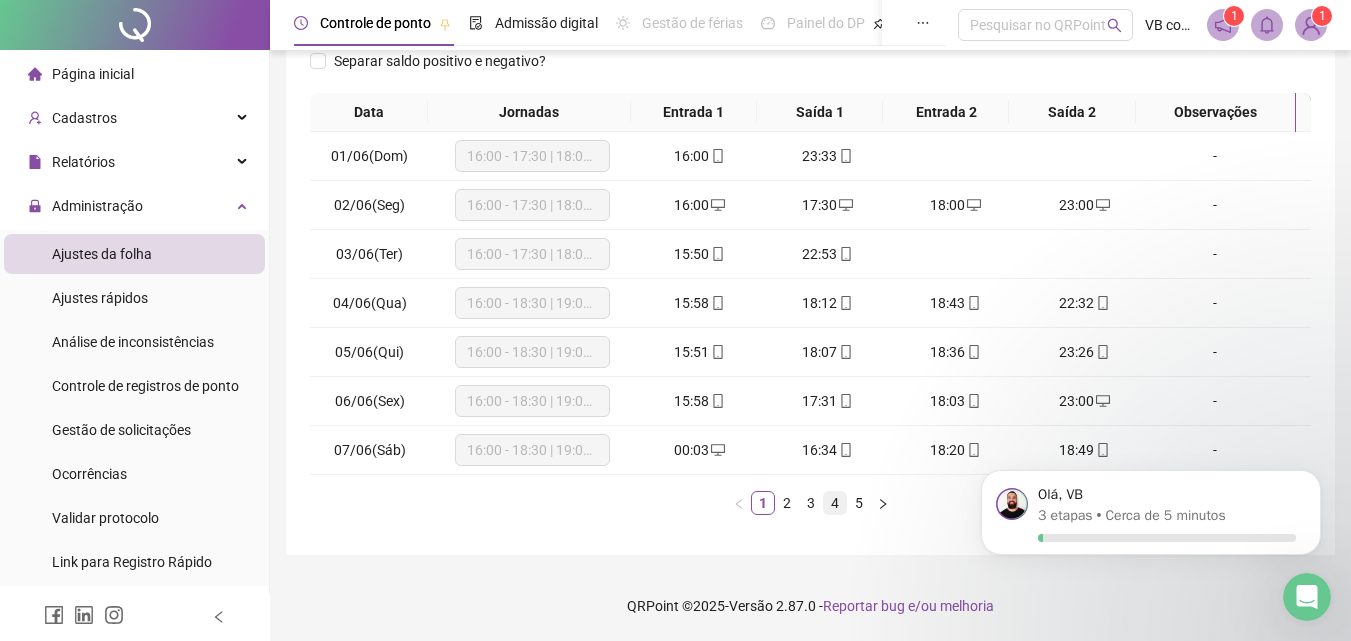 click on "4" at bounding box center [835, 503] 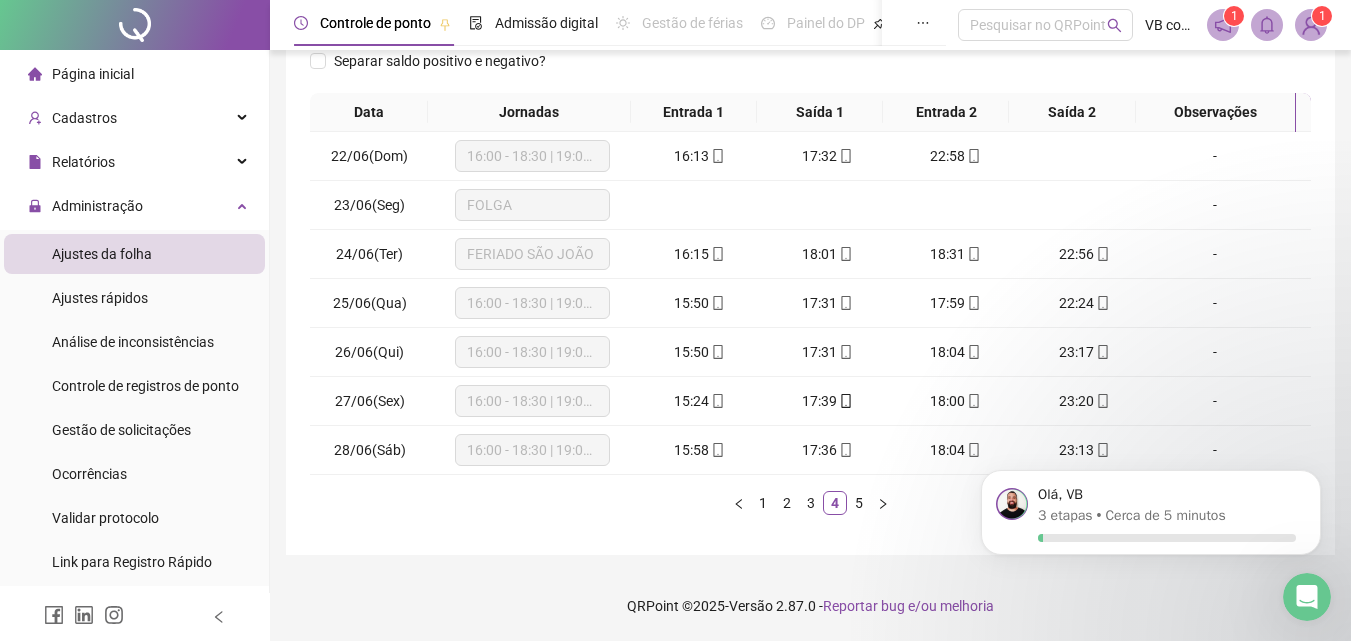 click on "**********" at bounding box center [810, 154] 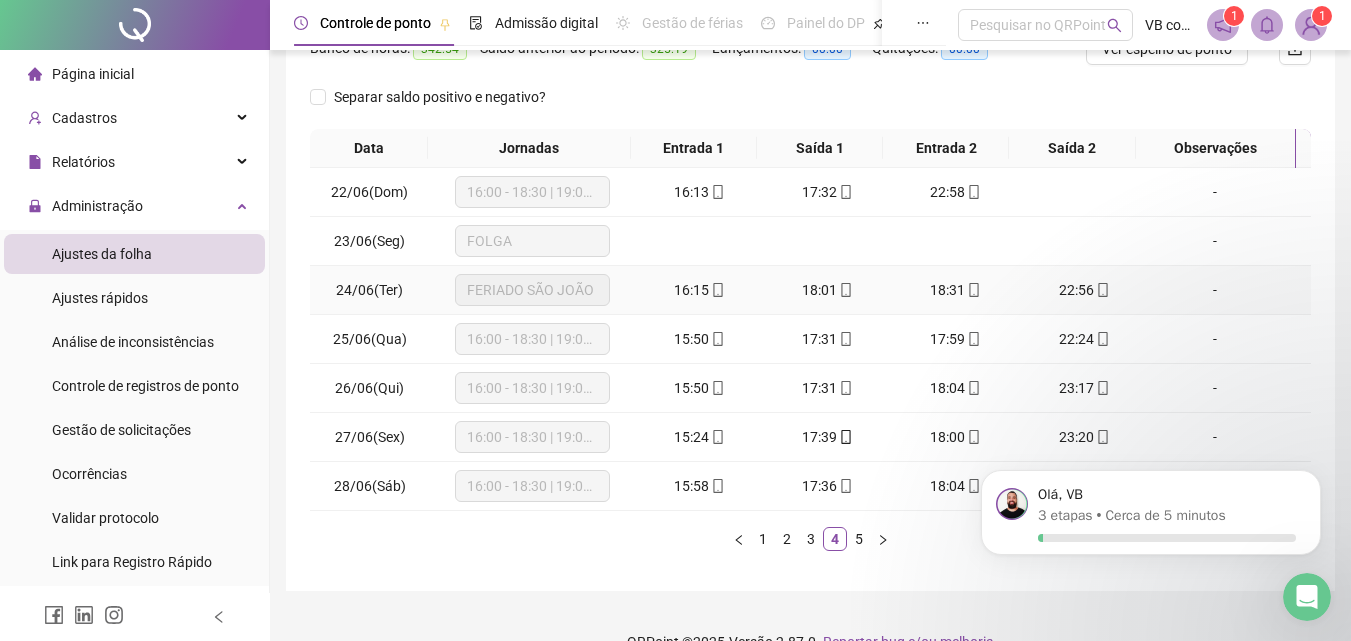 scroll, scrollTop: 313, scrollLeft: 0, axis: vertical 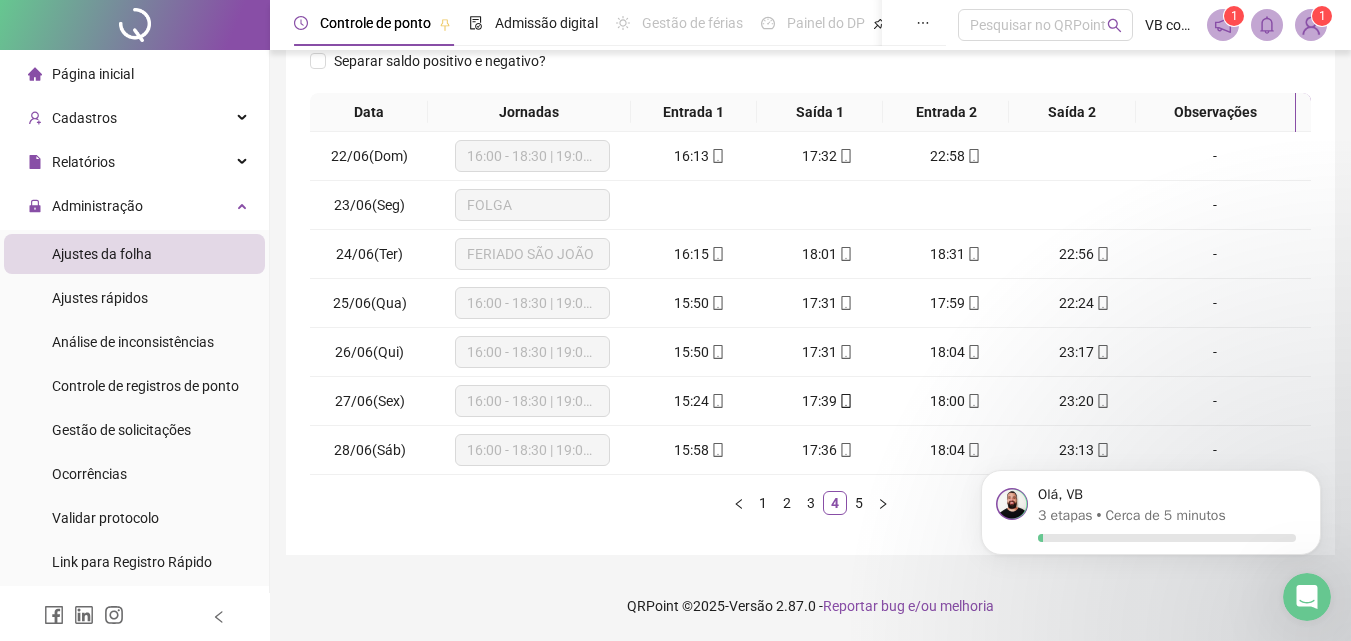 click on "Reportar bug e/ou melhoria" at bounding box center (908, 606) 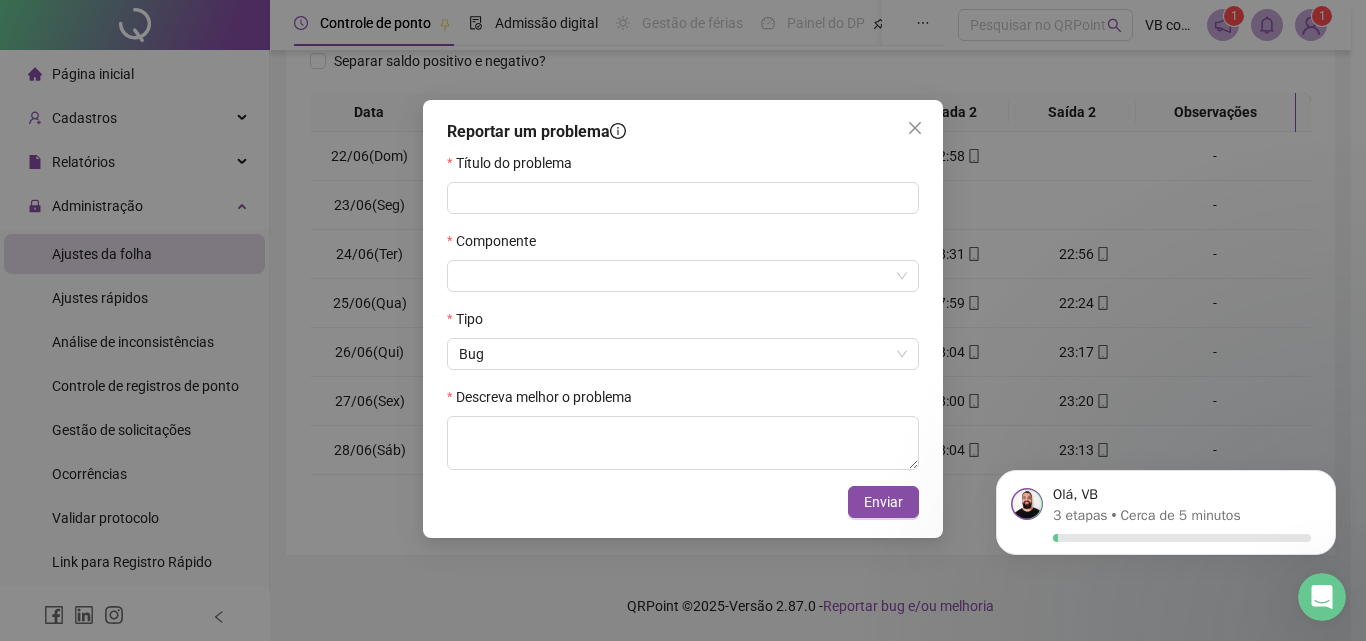 click at bounding box center (915, 128) 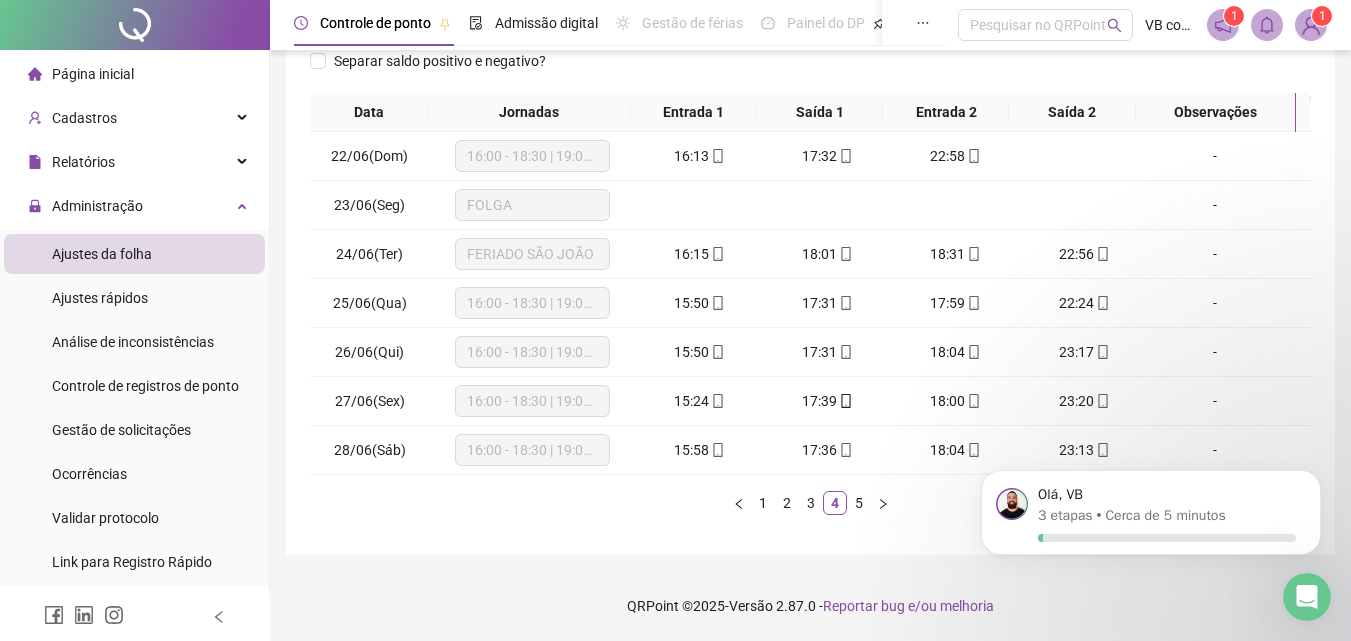 click on "**********" at bounding box center (810, 164) 